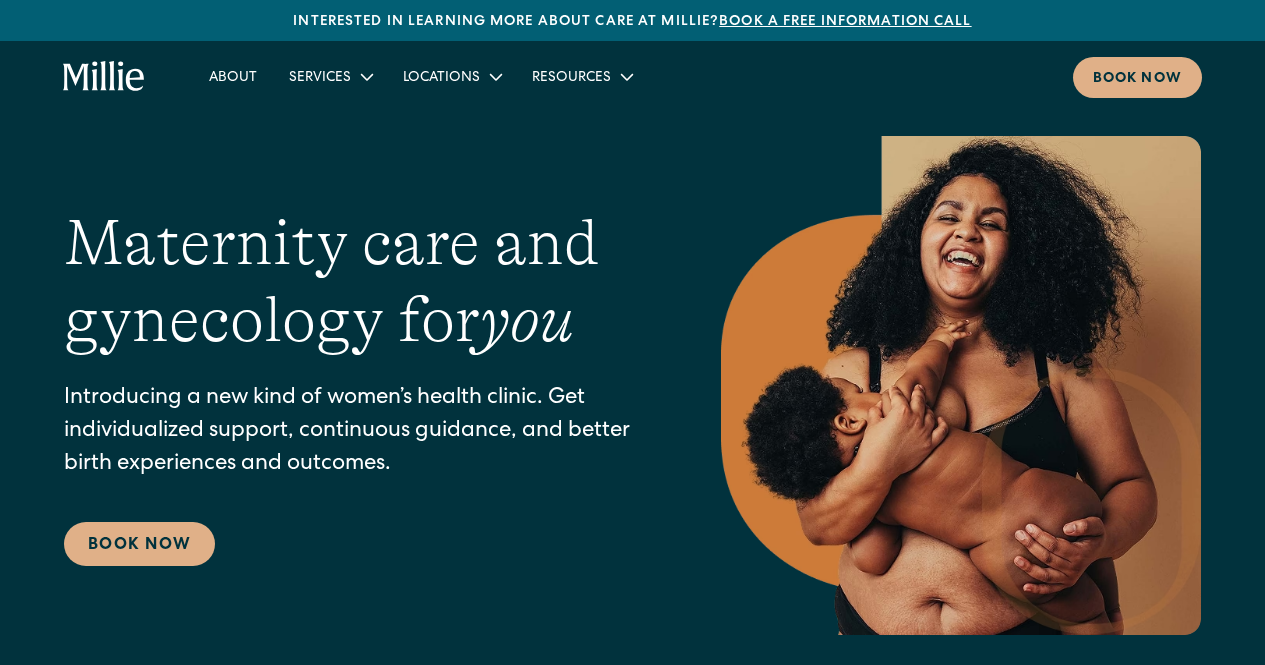 scroll, scrollTop: 0, scrollLeft: 0, axis: both 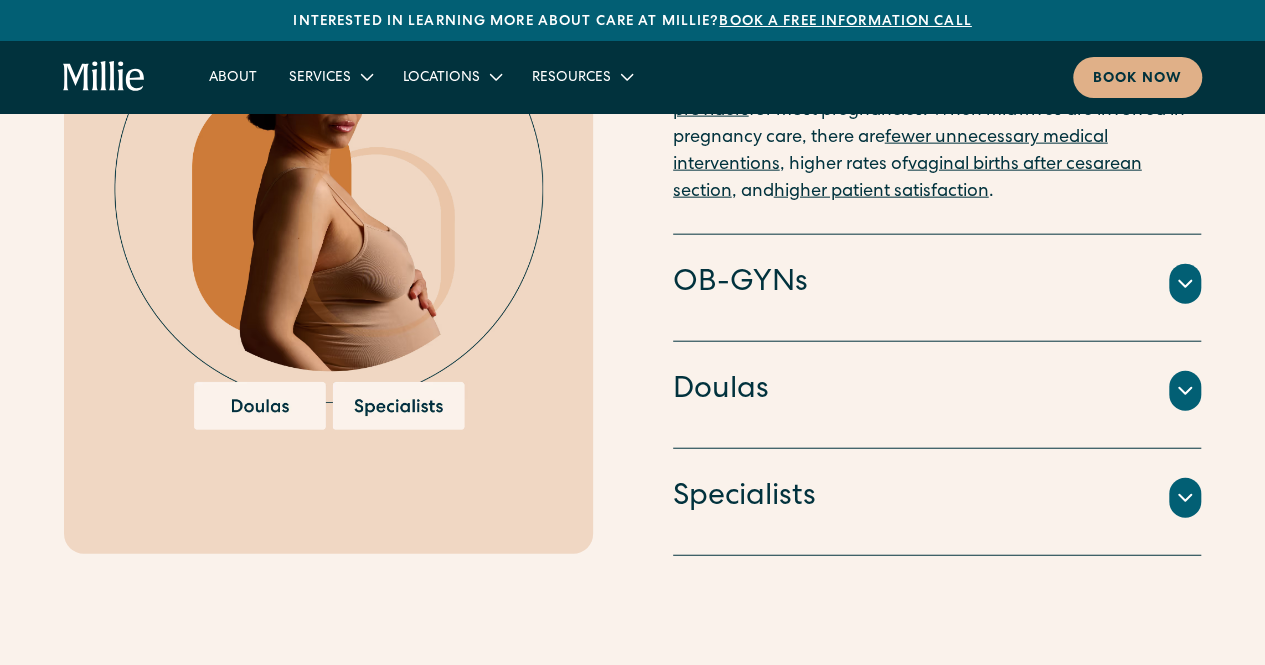 click on "OB-GYNs" at bounding box center (740, 284) 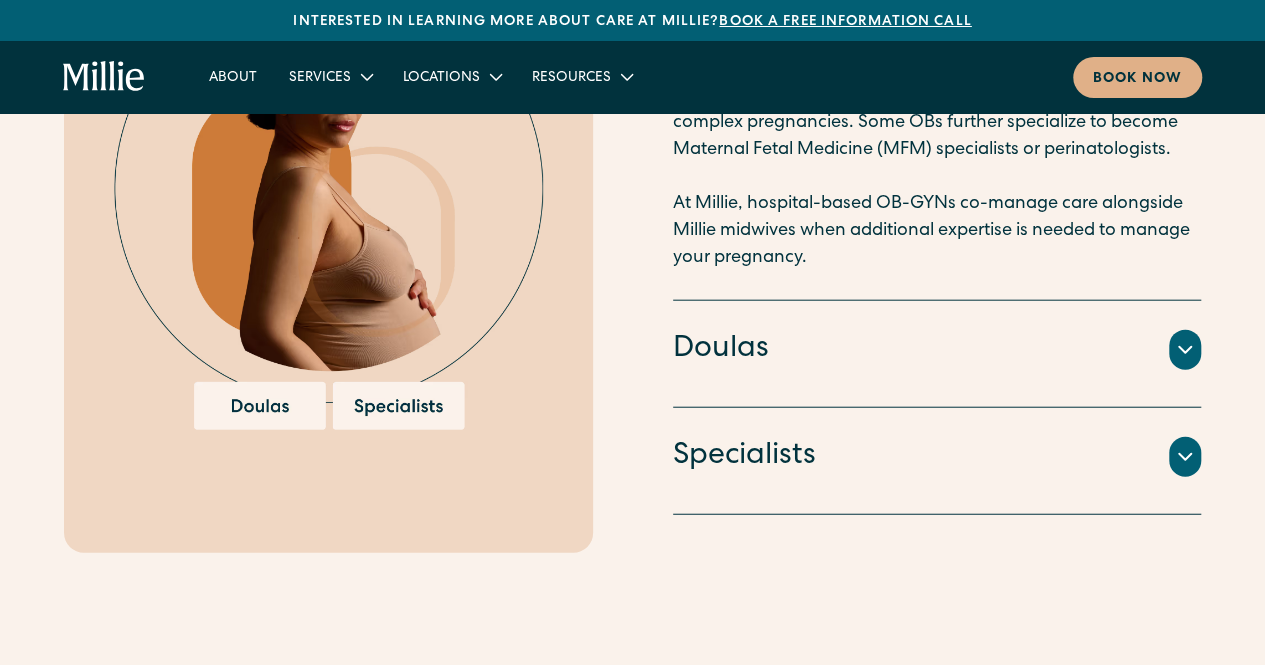 click on "Doulas" at bounding box center (937, 350) 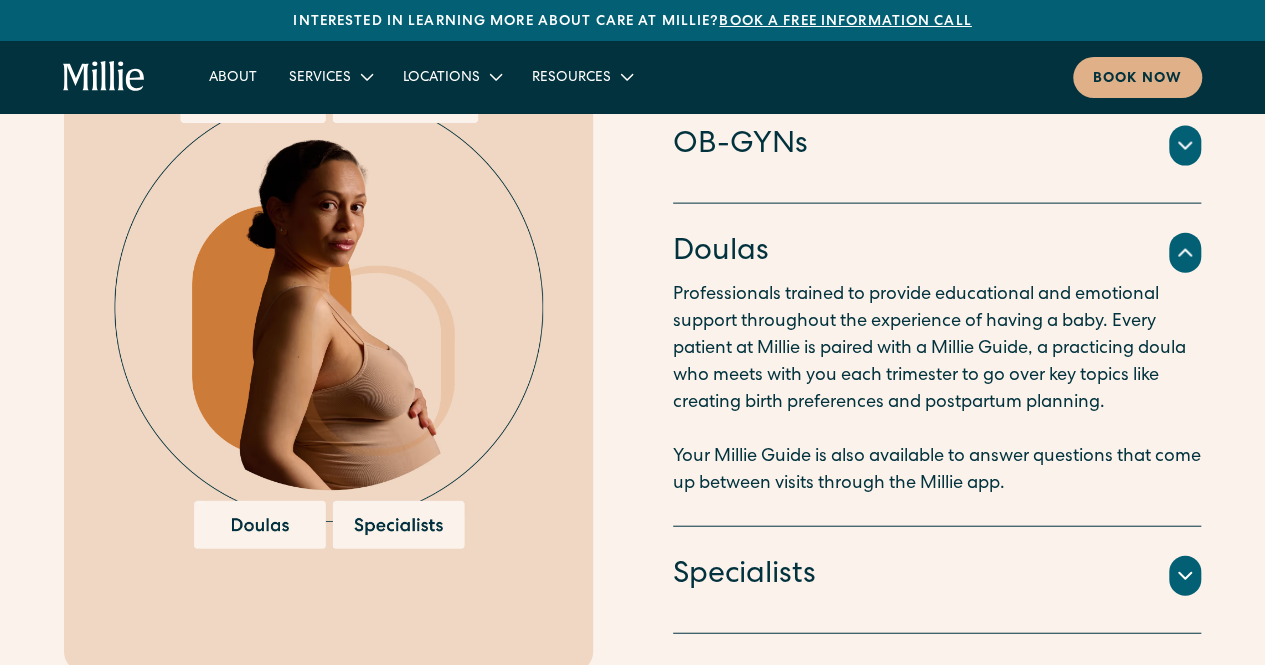 scroll, scrollTop: 2032, scrollLeft: 0, axis: vertical 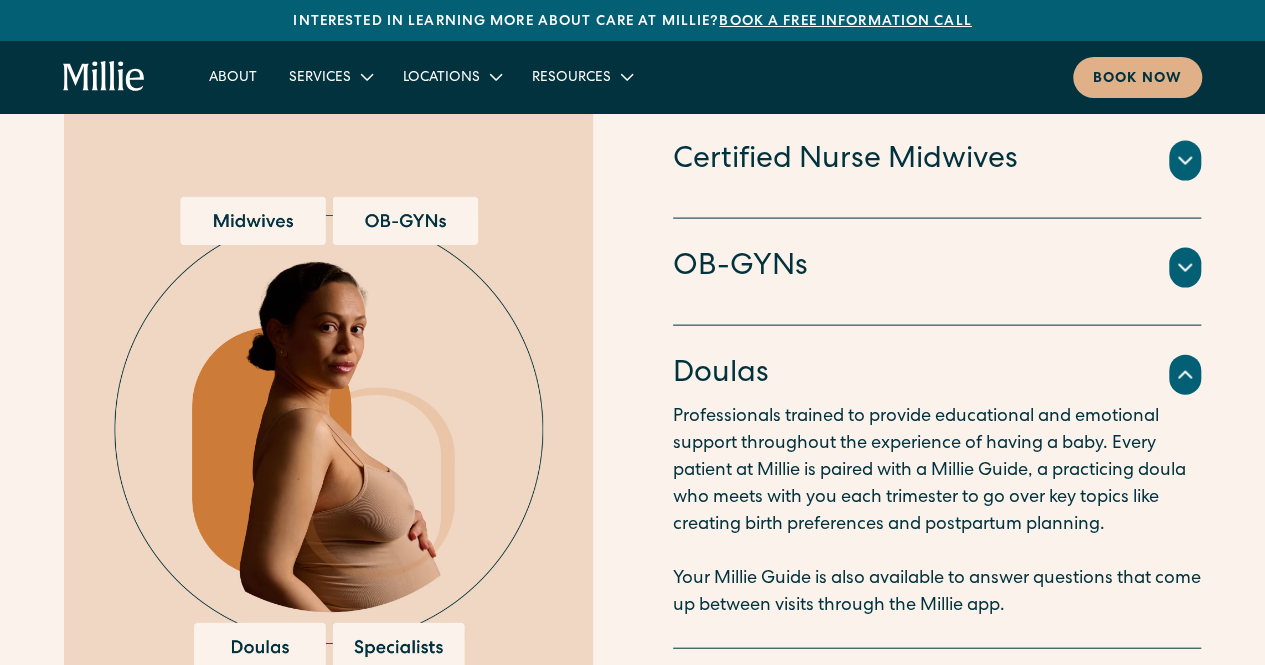 click on "OB-GYNs" at bounding box center [740, 268] 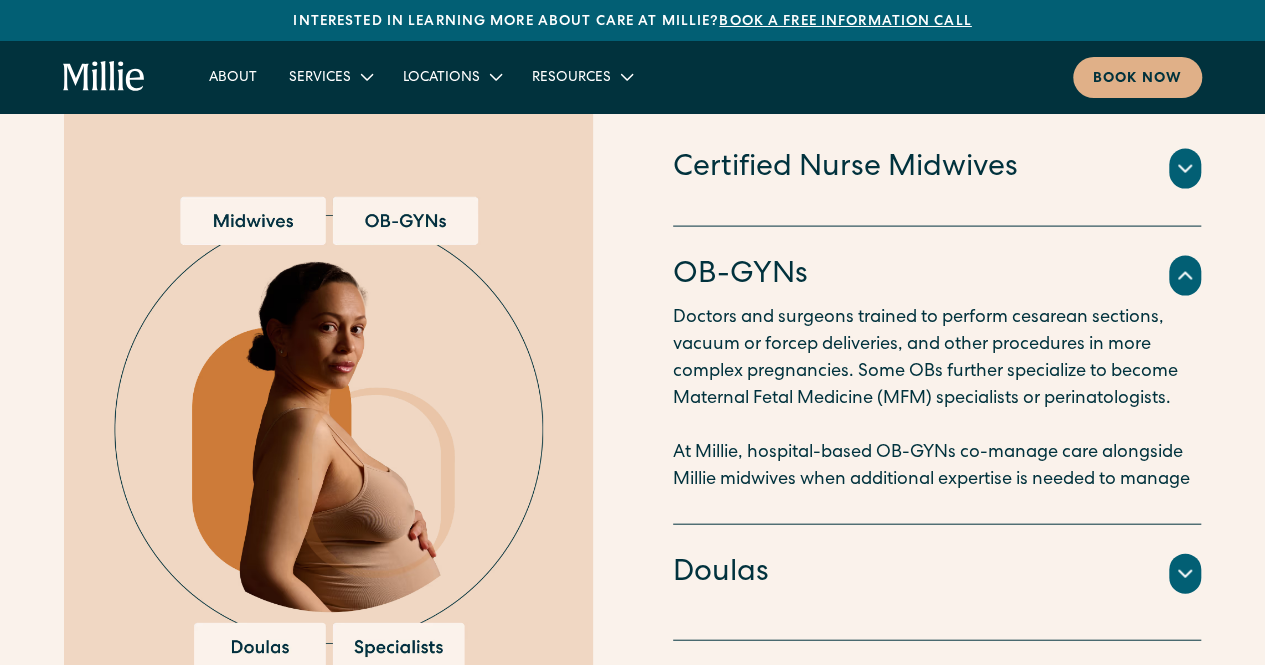 click at bounding box center [328, 433] 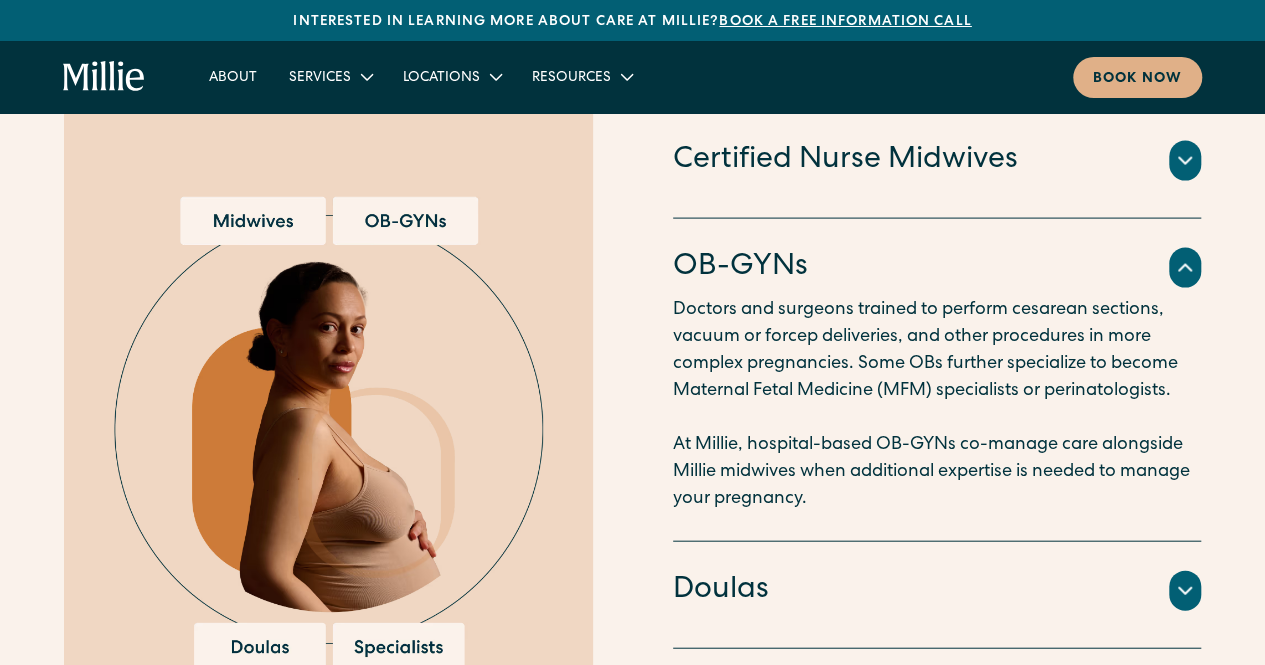 click at bounding box center [328, 433] 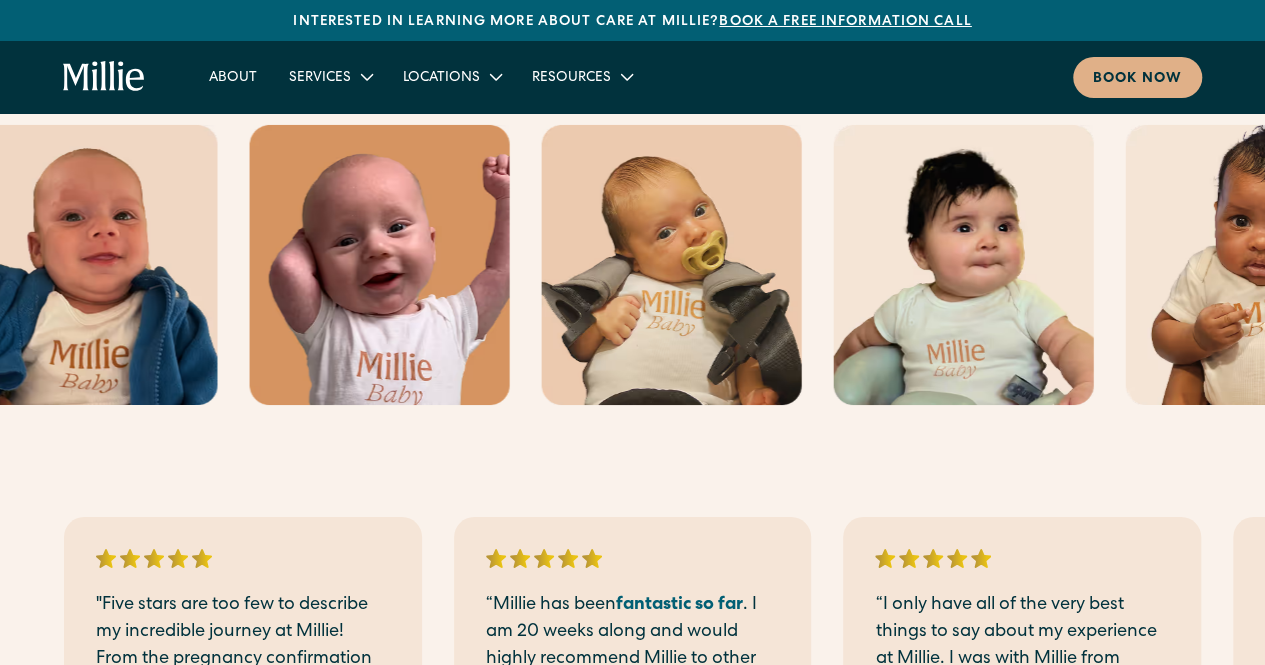 scroll, scrollTop: 3460, scrollLeft: 0, axis: vertical 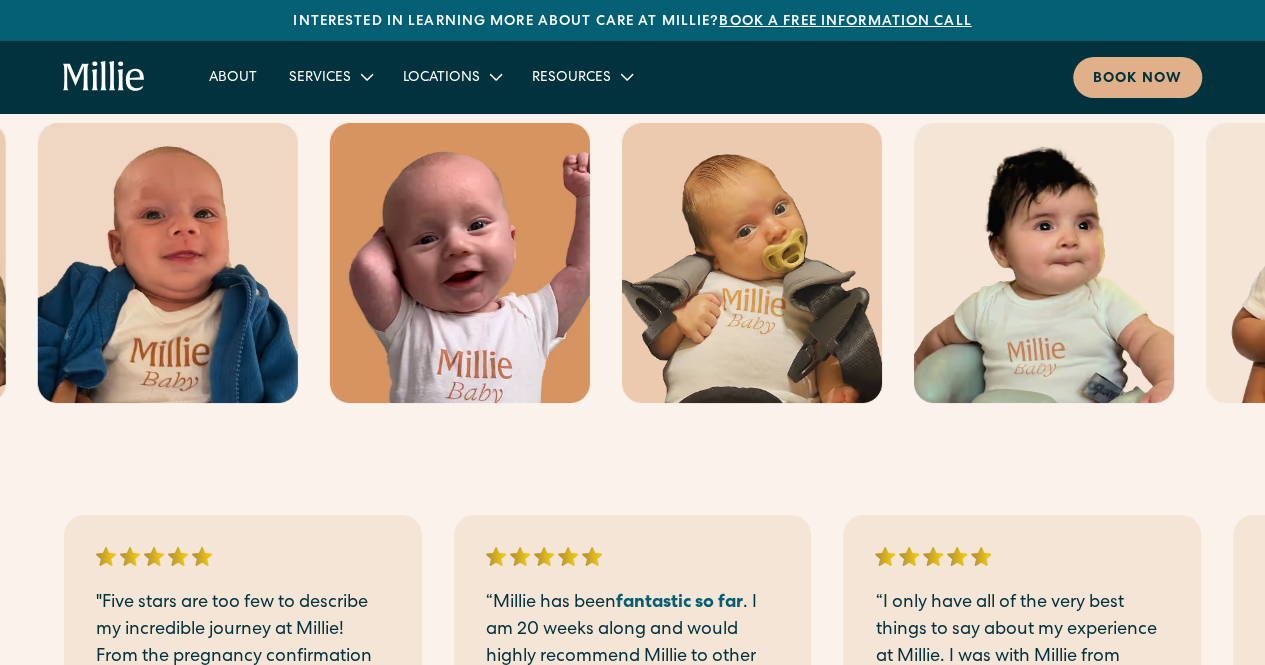 click at bounding box center [-124, 263] 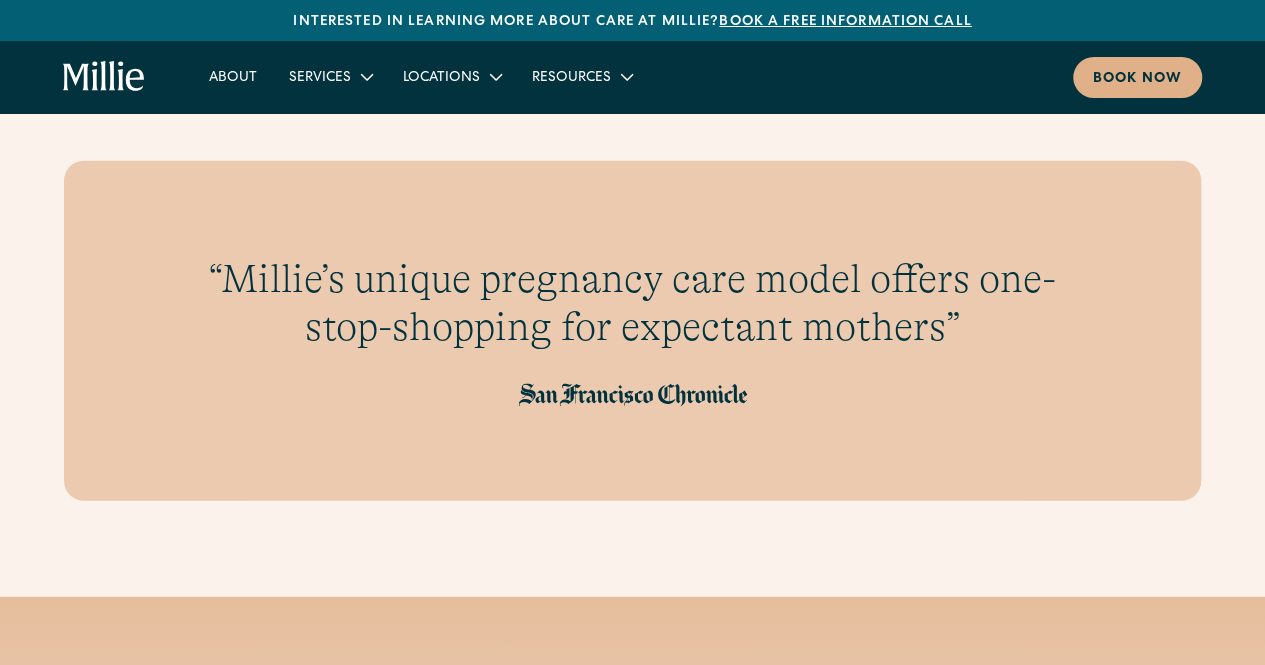 scroll, scrollTop: 6277, scrollLeft: 0, axis: vertical 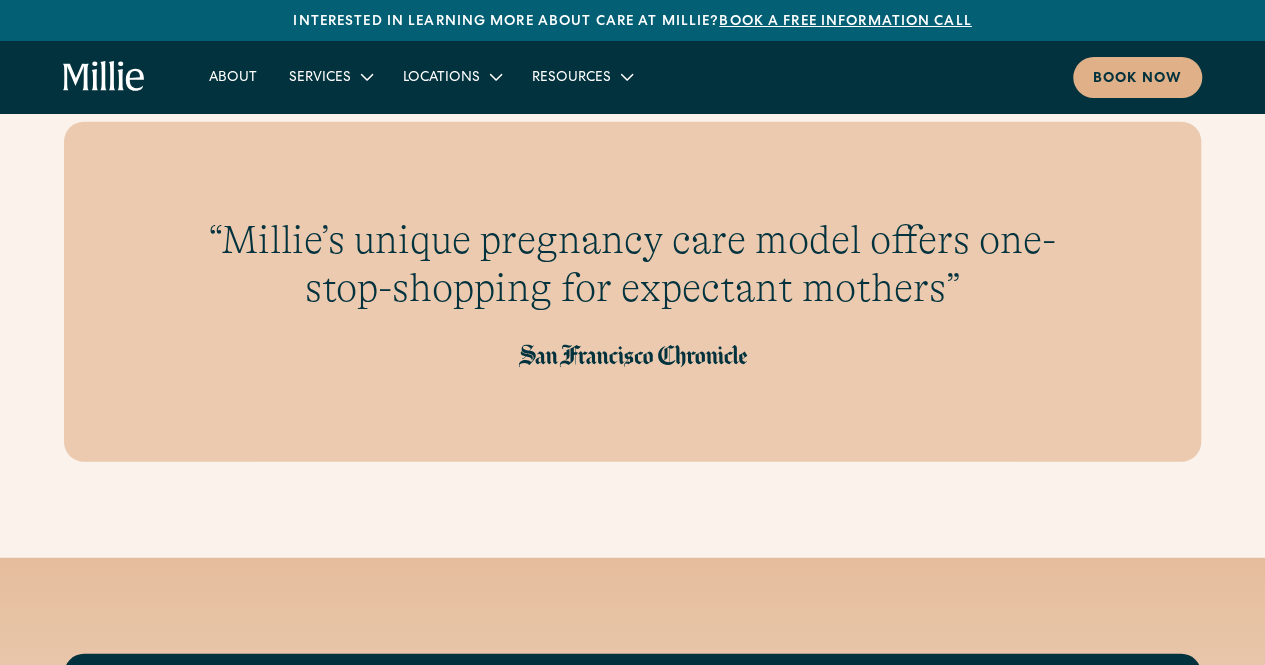 click on "Services" at bounding box center (330, 76) 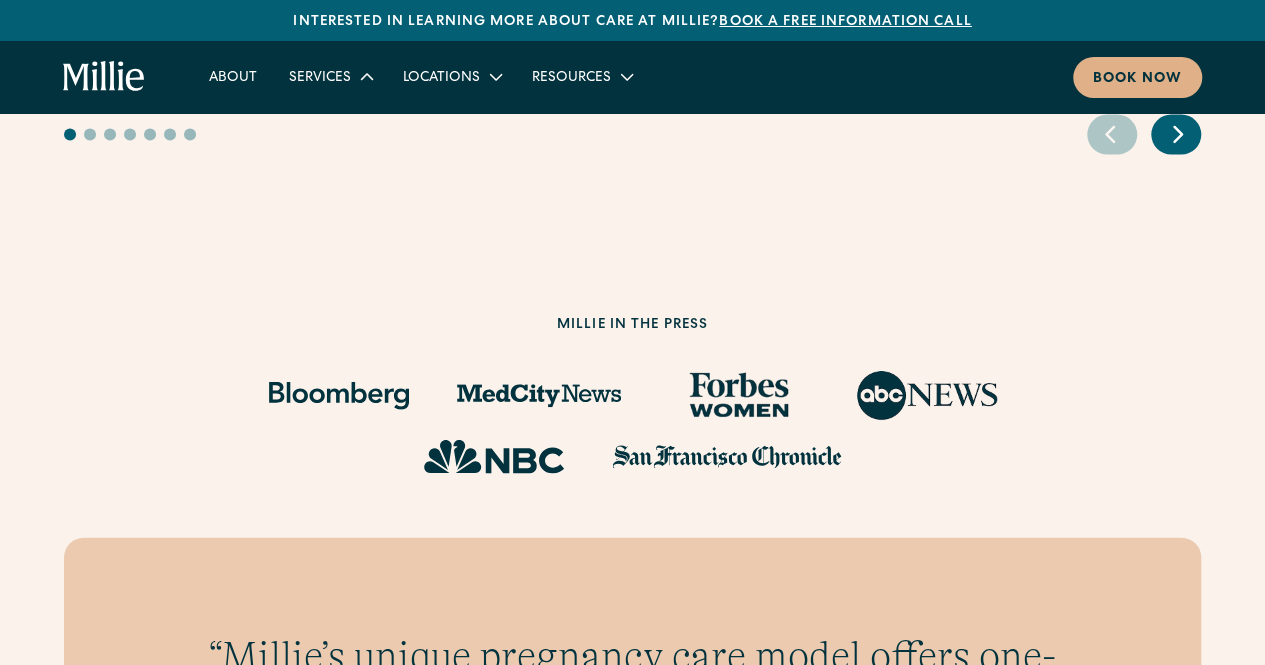 scroll, scrollTop: 5850, scrollLeft: 0, axis: vertical 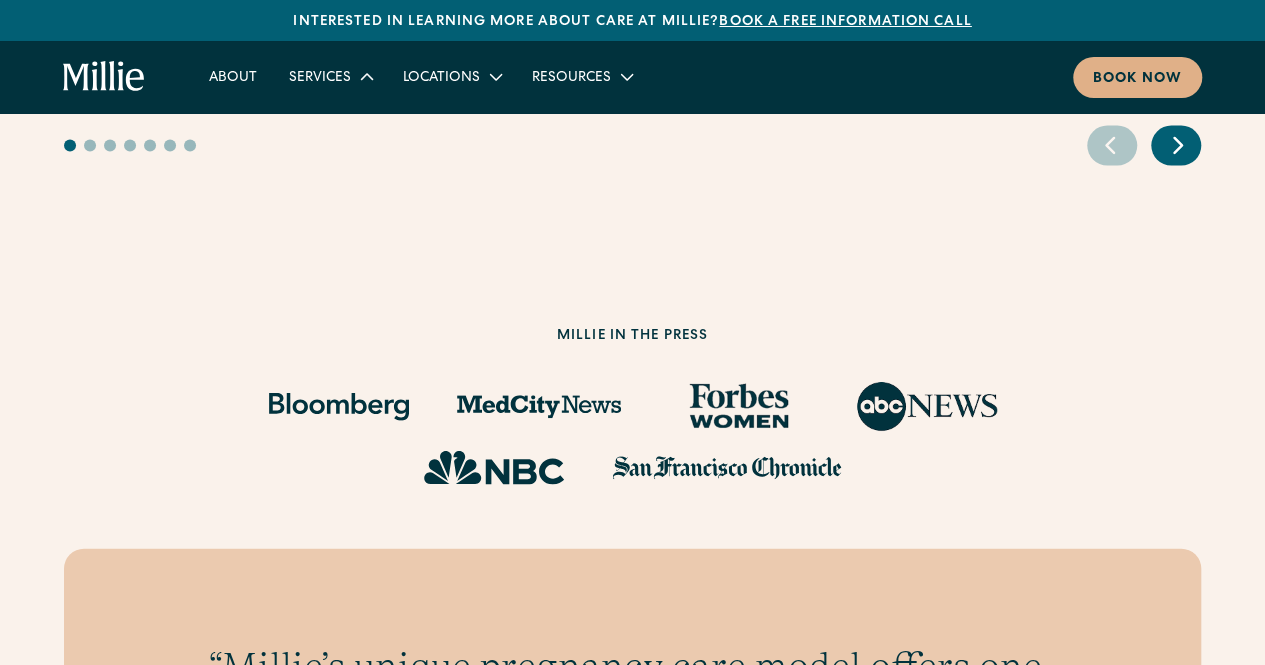 click on "Services" at bounding box center [320, 78] 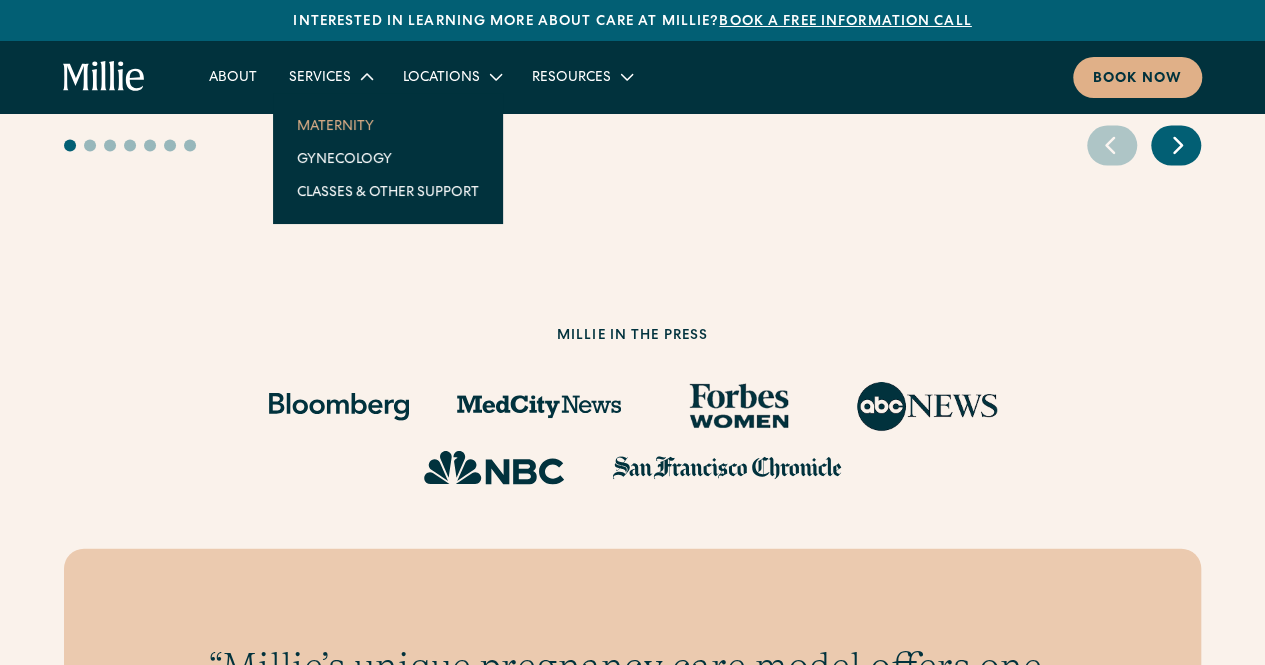 click on "Maternity" at bounding box center (388, 125) 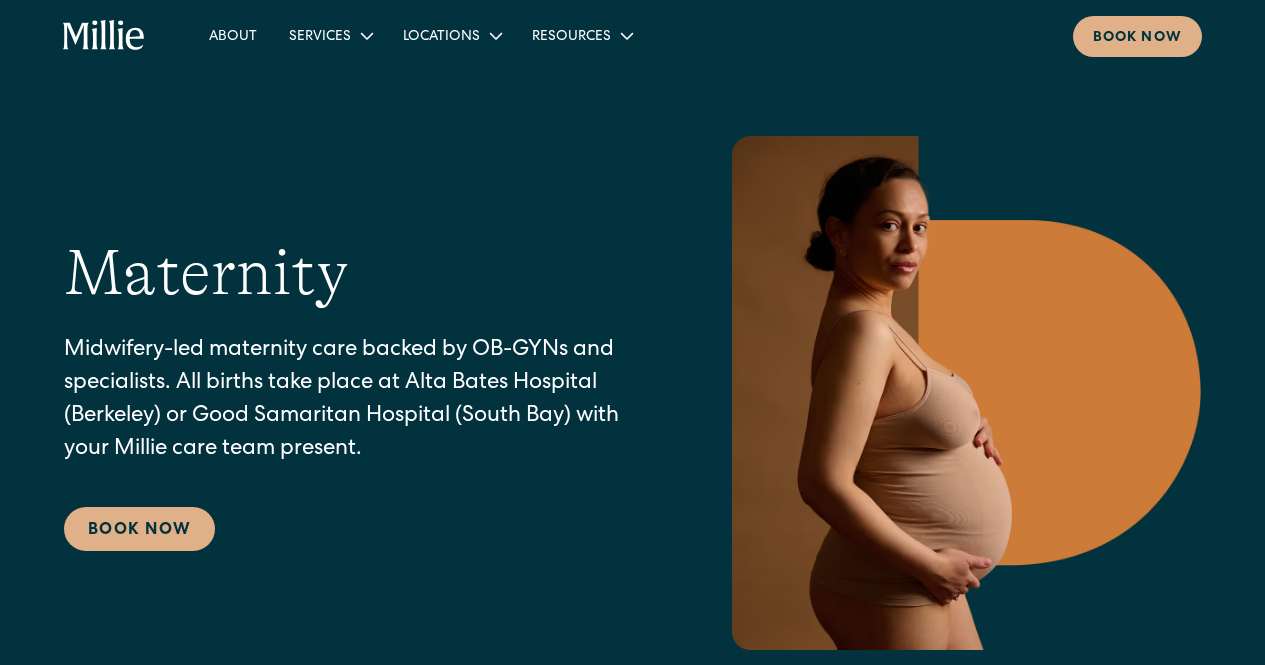 scroll, scrollTop: 0, scrollLeft: 0, axis: both 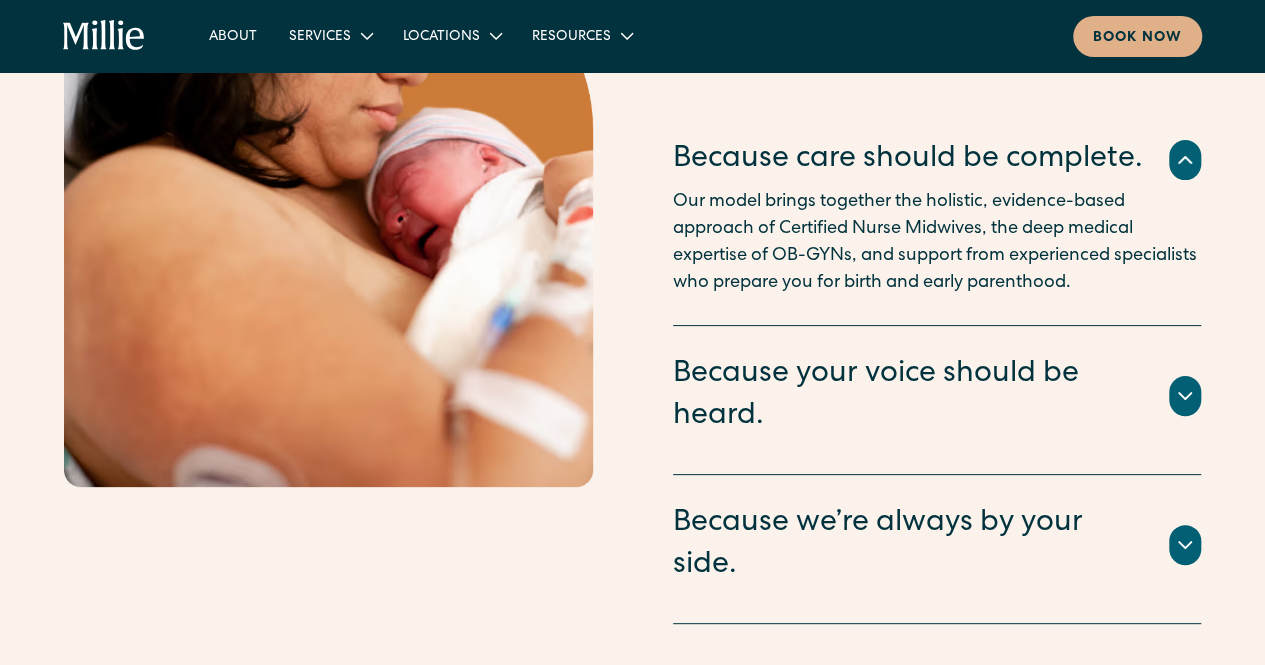 click at bounding box center [328, 212] 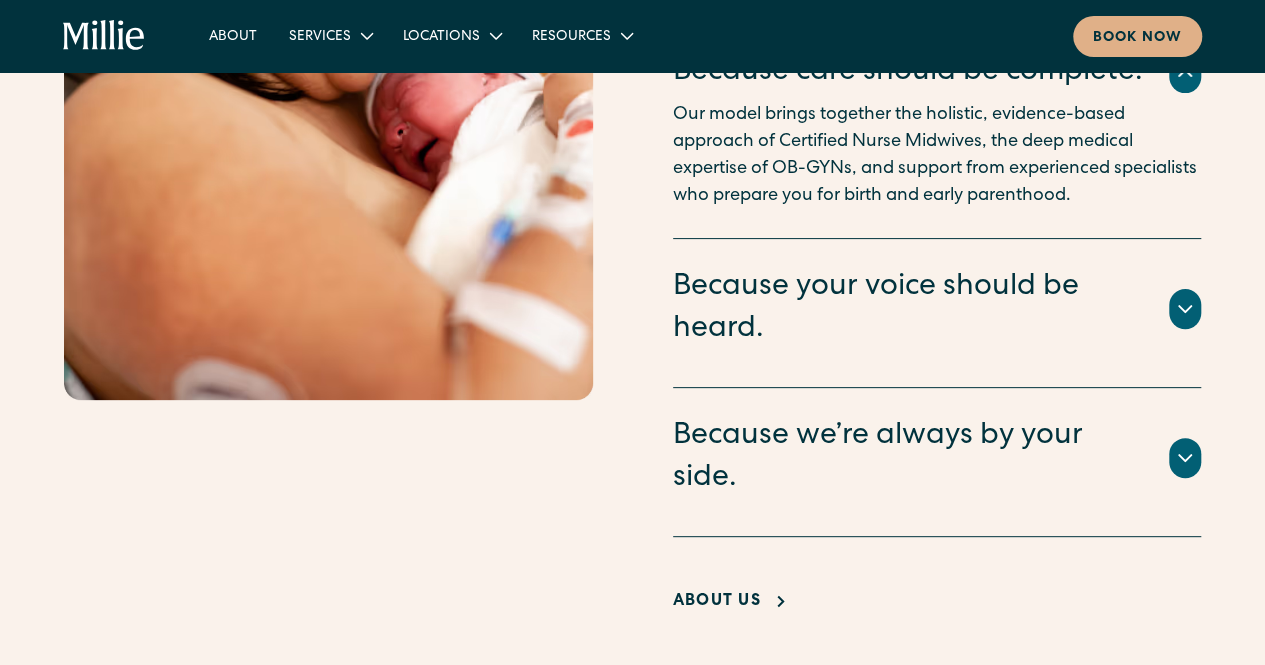 scroll, scrollTop: 3946, scrollLeft: 0, axis: vertical 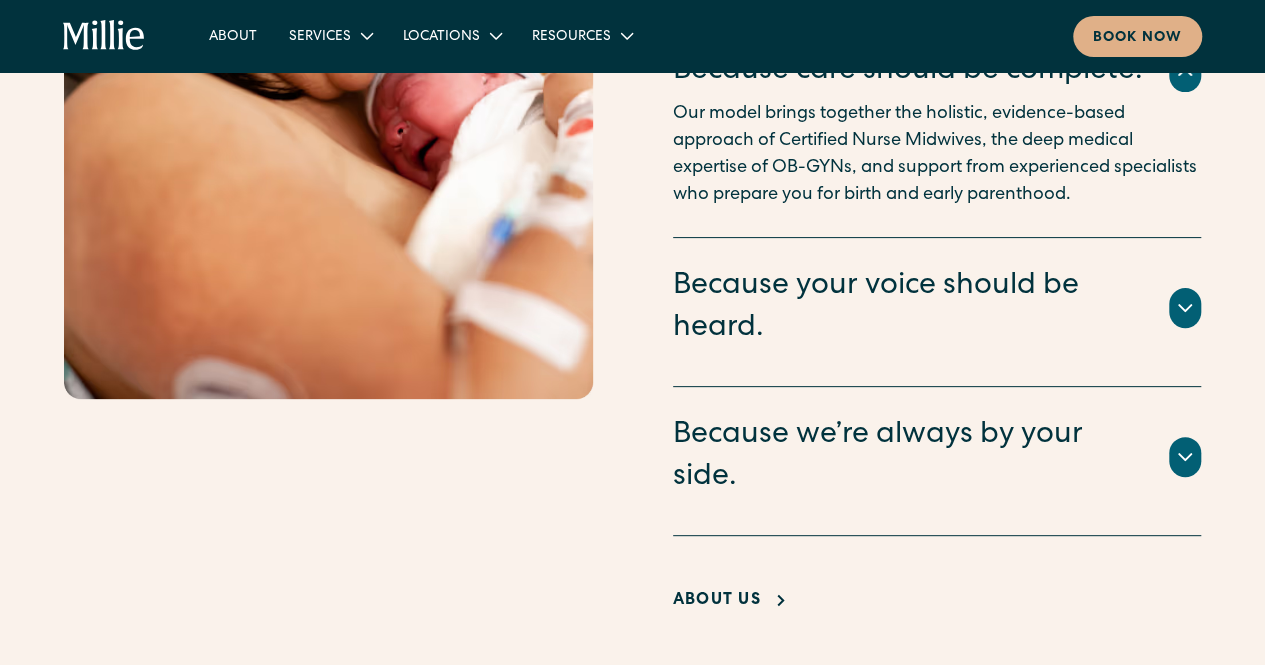 click on "Because your voice should be heard." at bounding box center (909, 308) 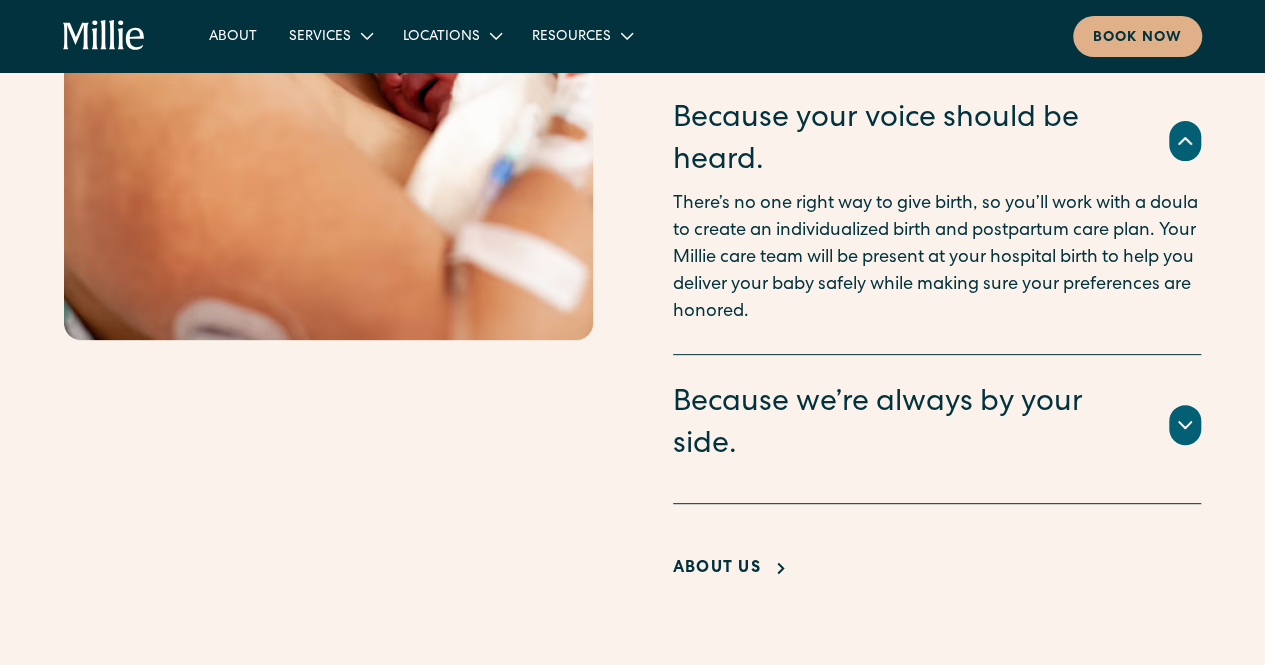 scroll, scrollTop: 4008, scrollLeft: 0, axis: vertical 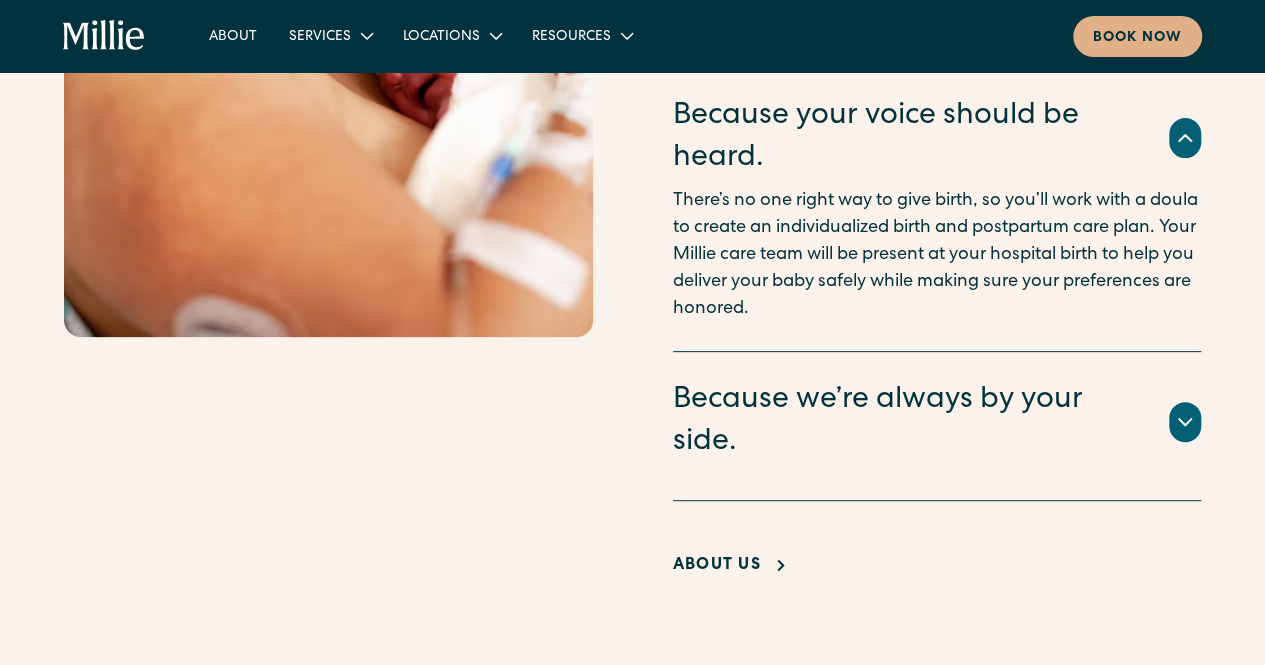 click on "Because we’re always by your side." at bounding box center (909, 422) 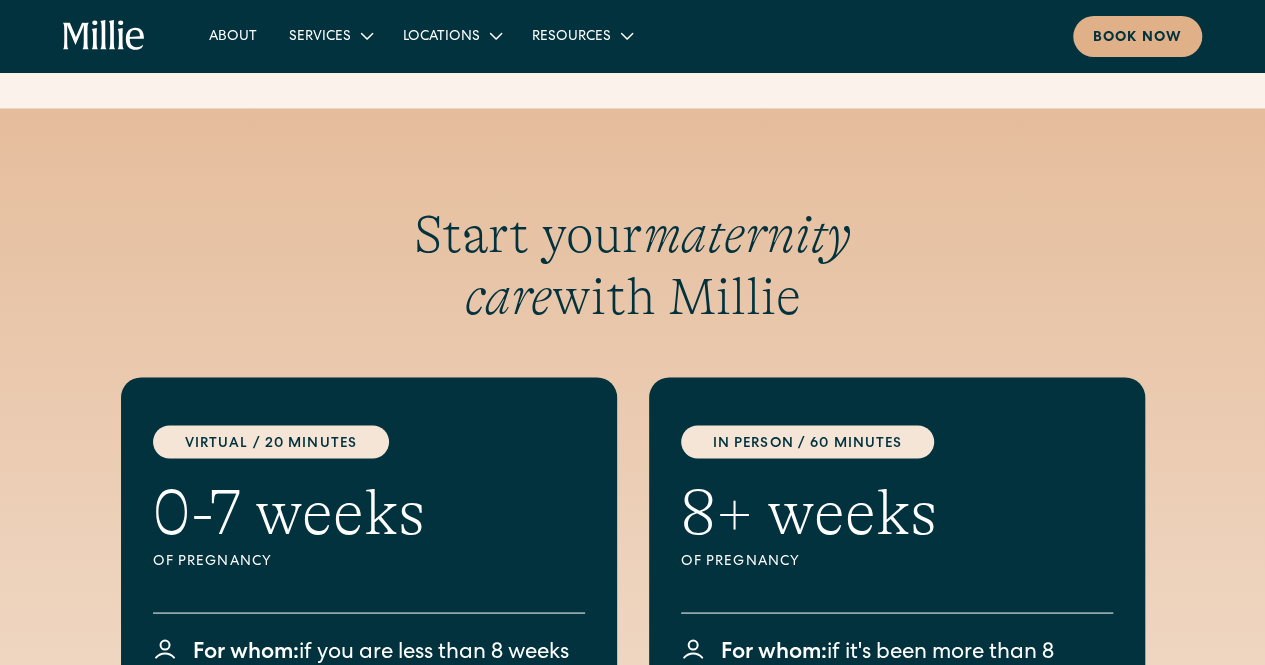 scroll, scrollTop: 5329, scrollLeft: 0, axis: vertical 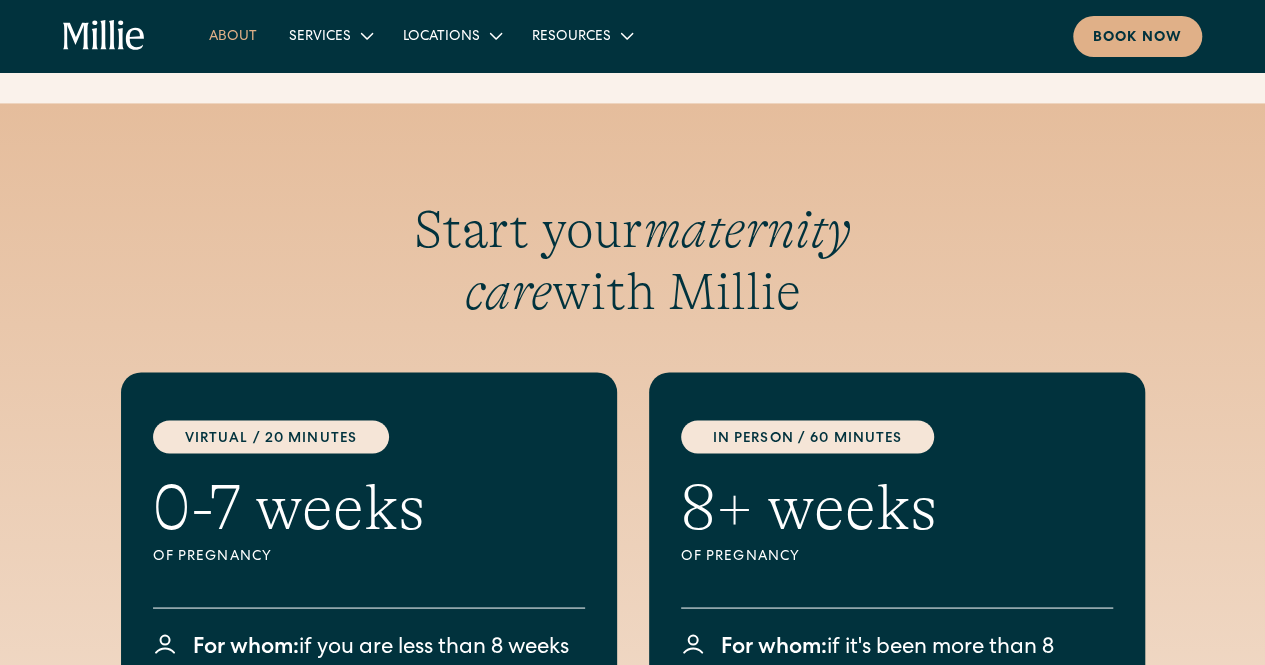 click on "About" at bounding box center [233, 35] 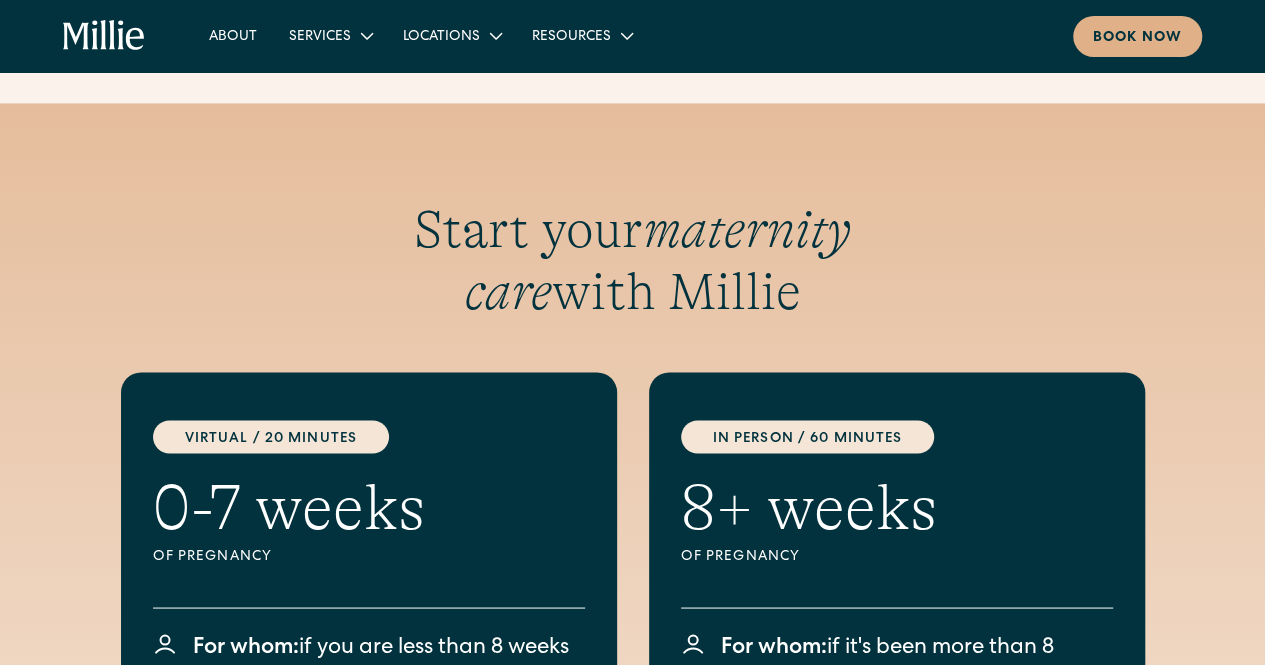 click on "Services" at bounding box center [330, 35] 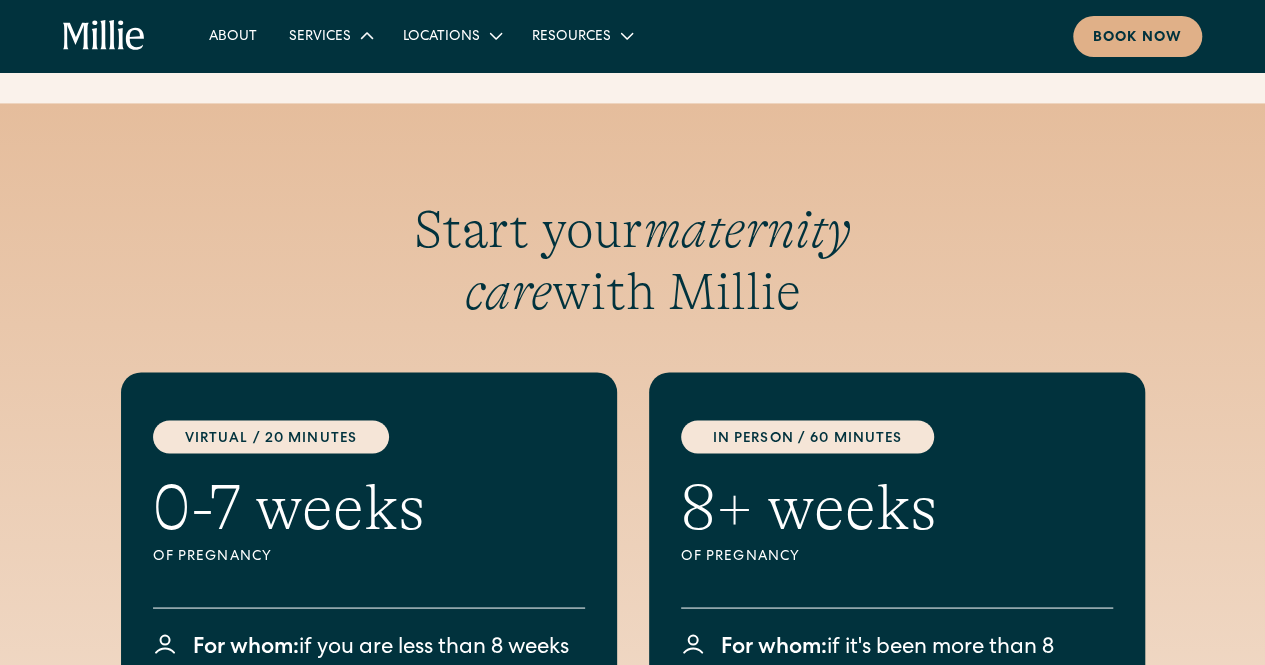 click 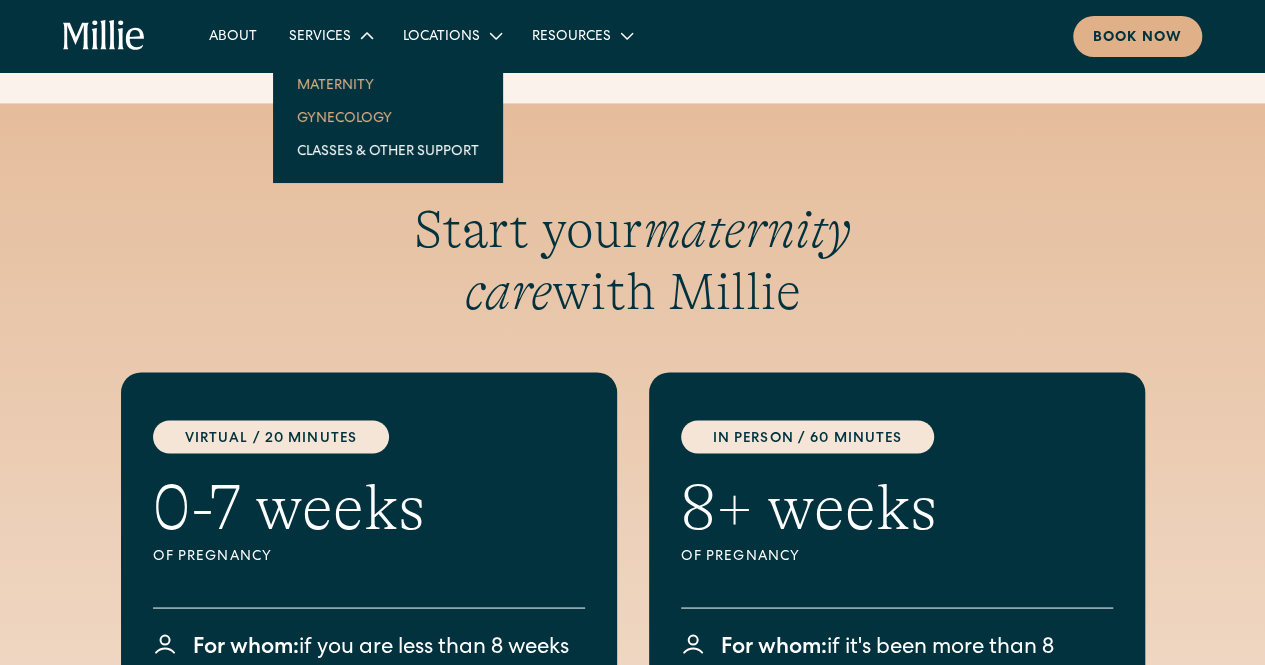 click on "Gynecology" at bounding box center [388, 117] 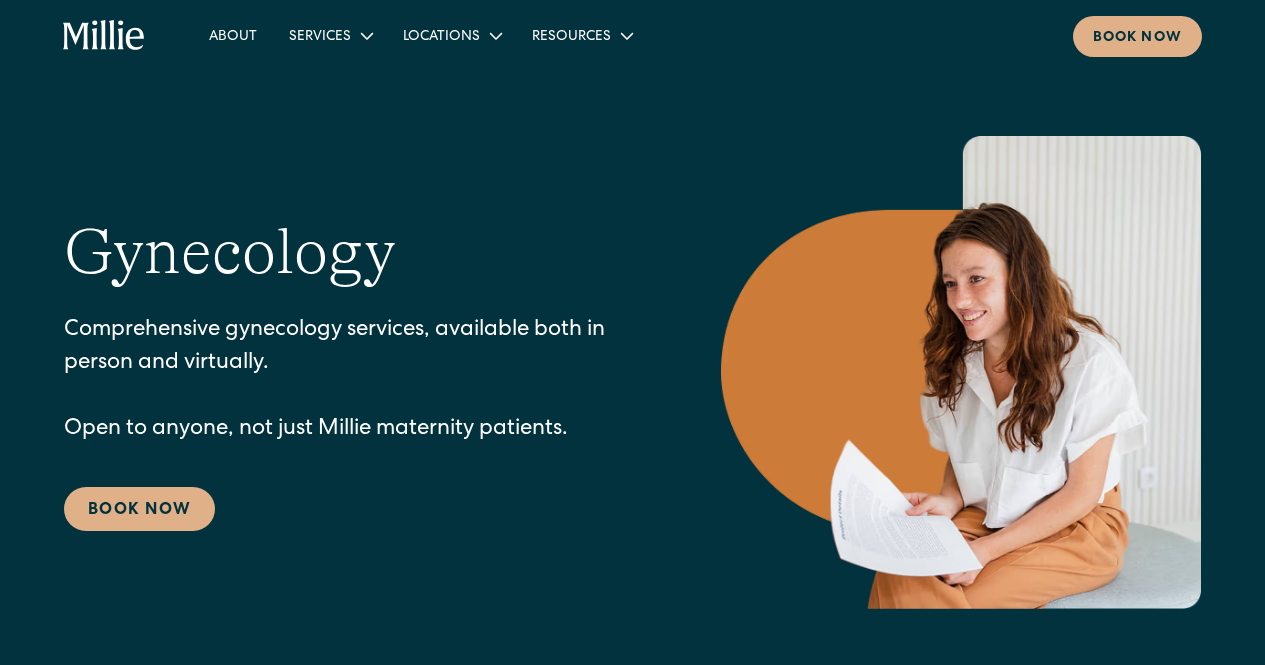 scroll, scrollTop: 12, scrollLeft: 0, axis: vertical 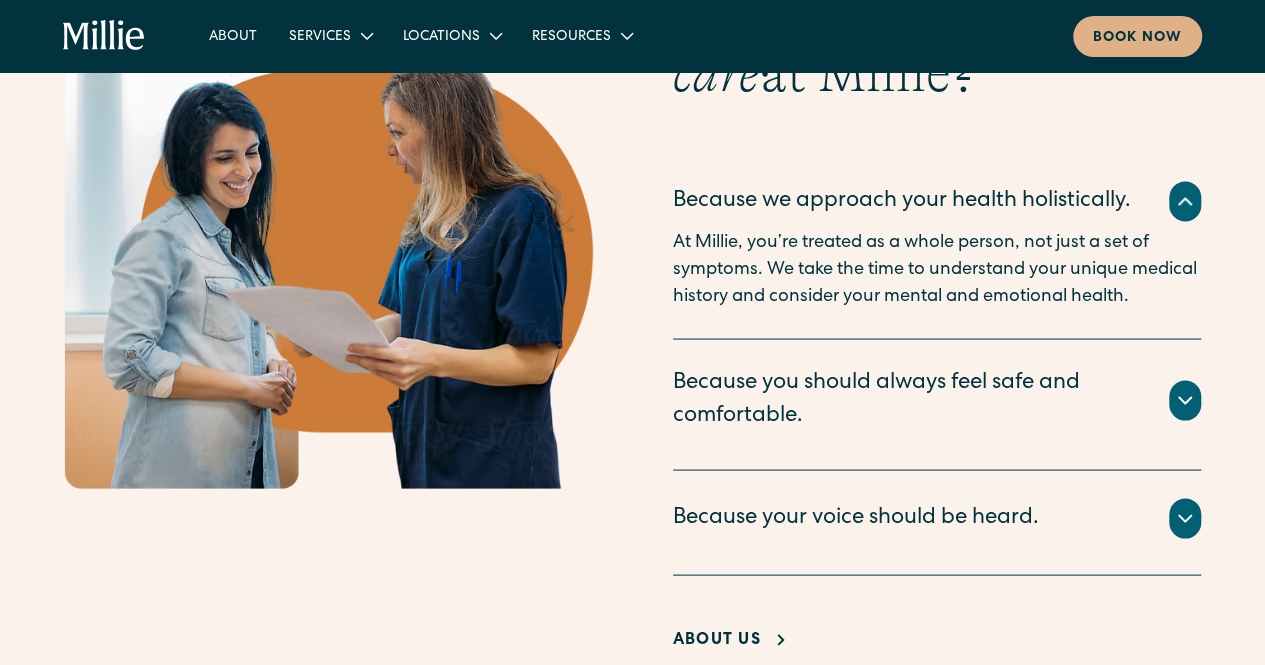 click at bounding box center [328, 234] 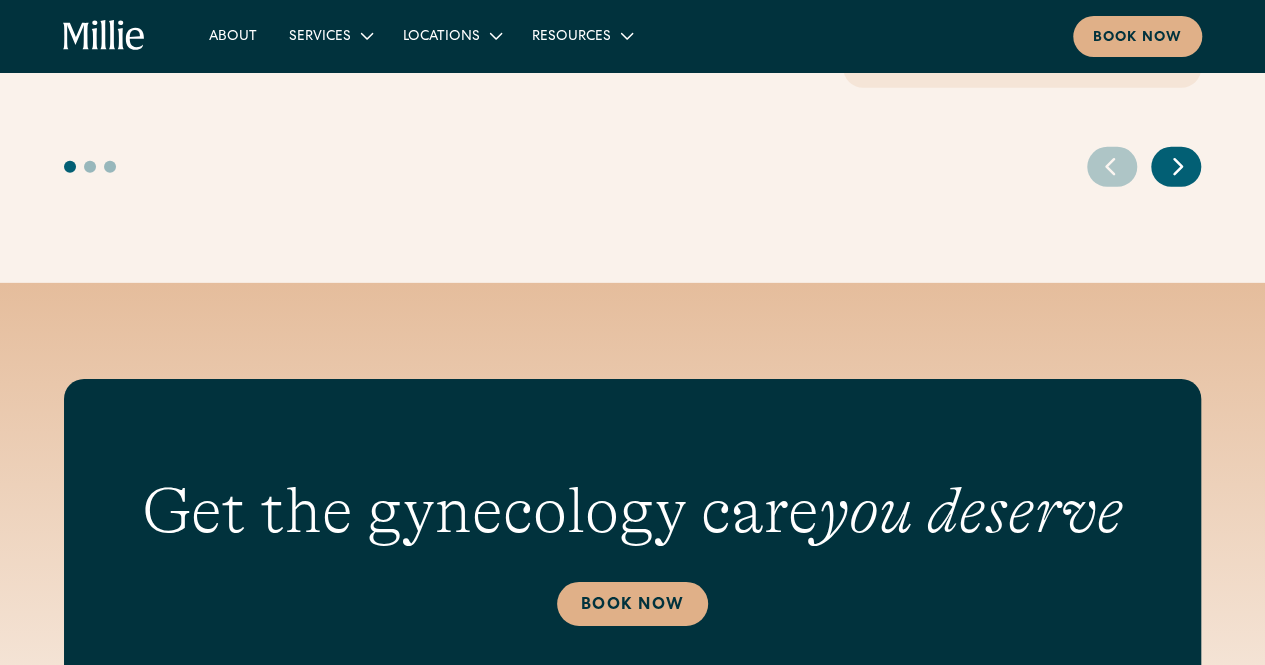 scroll, scrollTop: 2991, scrollLeft: 0, axis: vertical 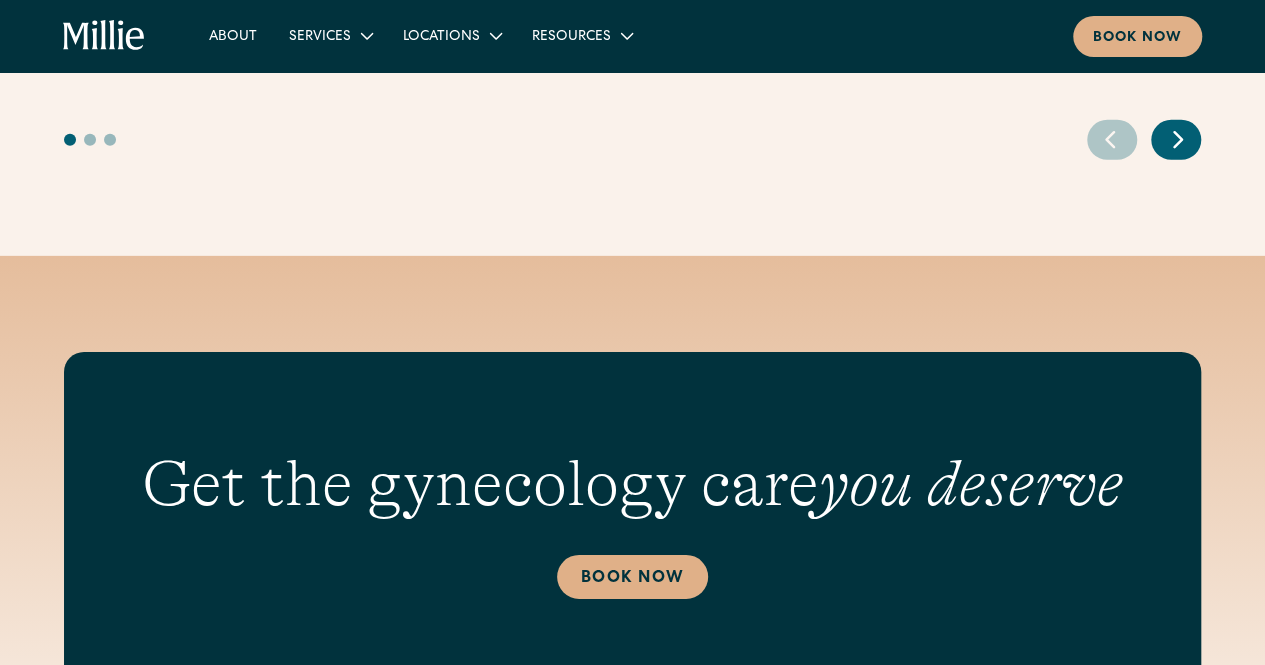 click on "Services" at bounding box center (330, 35) 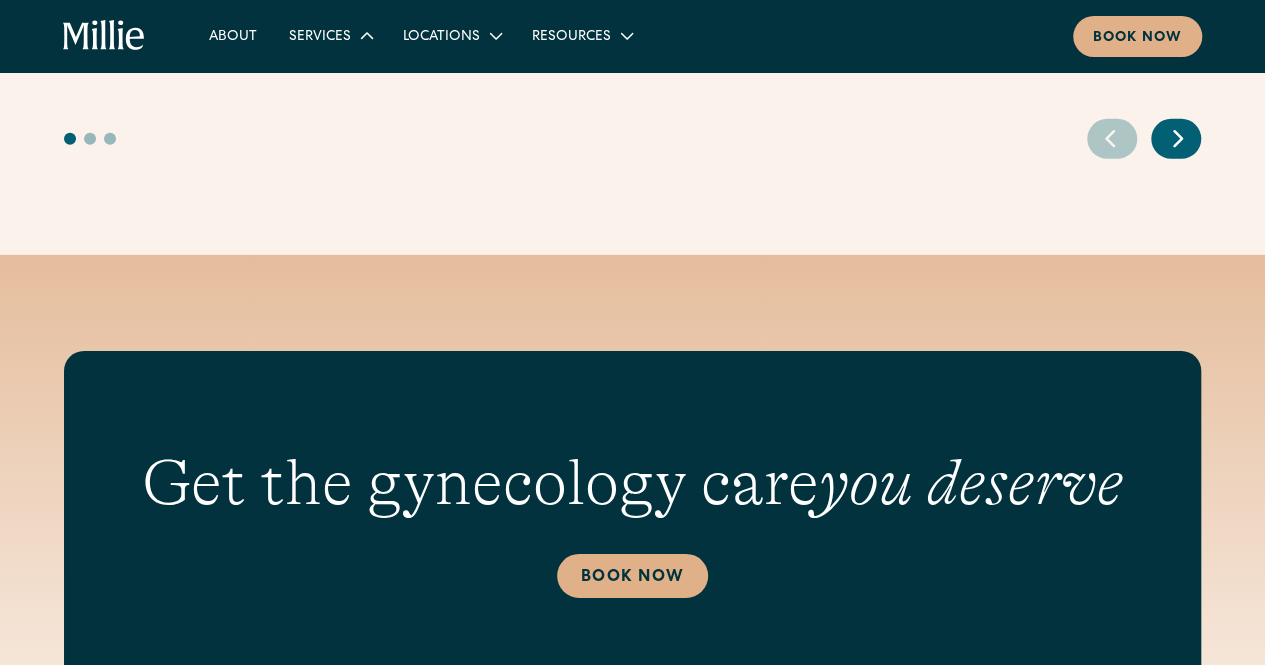 click on "Services" at bounding box center [330, 35] 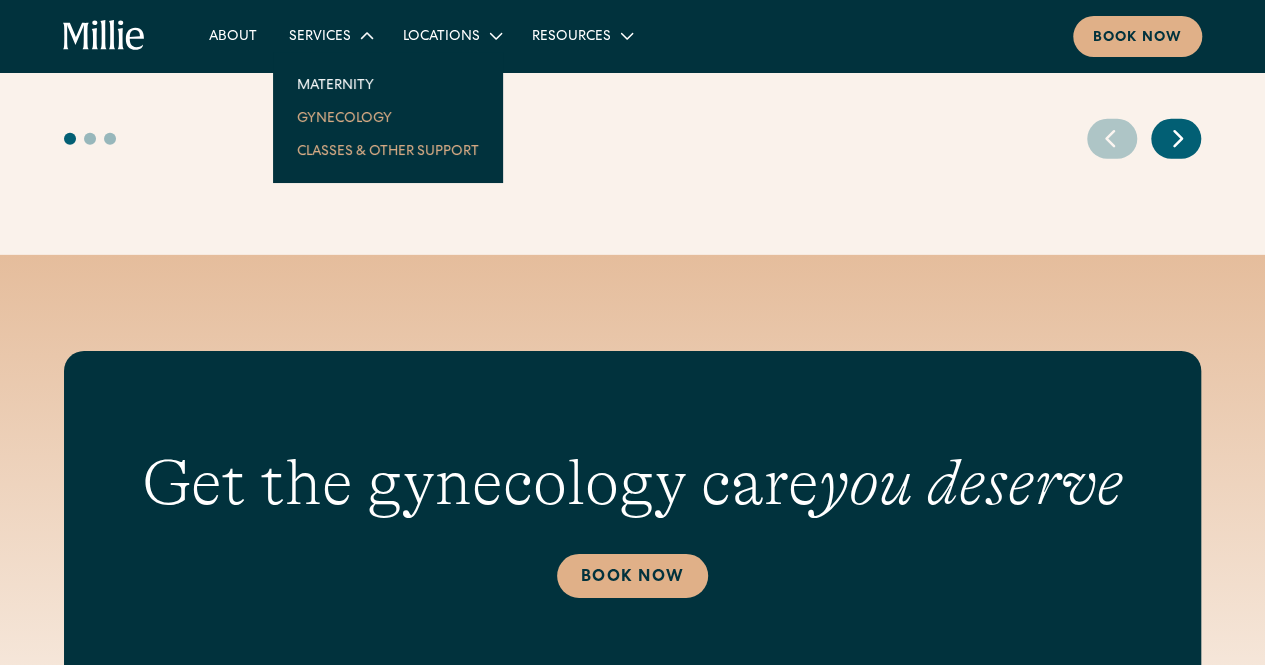 click on "Classes & Other Support" at bounding box center (388, 150) 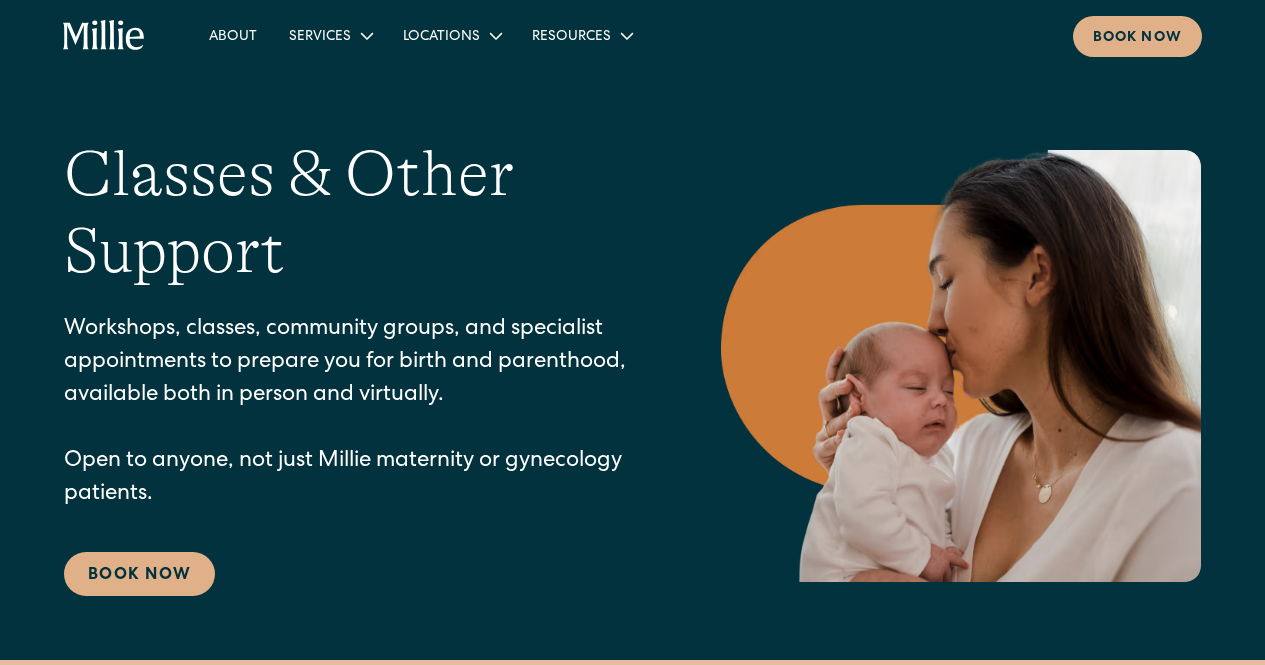 scroll, scrollTop: 0, scrollLeft: 0, axis: both 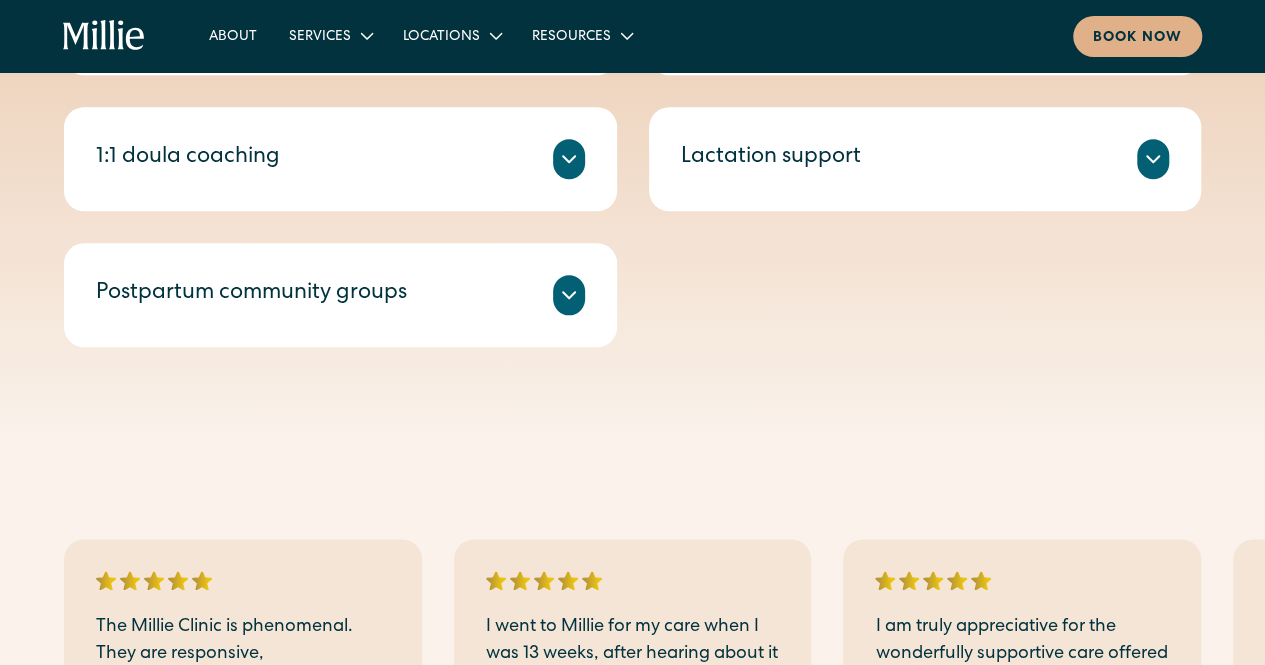 click on "Millie Guides are experienced doulas who offer 1:1 sessions tailored to your needs. Whether you want to discuss your birth preferences, learn about comfort techniques for labor, or plan for your postpartum recovery, these personalized sessions provide expert guidance from professionals who specialize in pregnancy and early parenthood. Book Now" at bounding box center [340, 183] 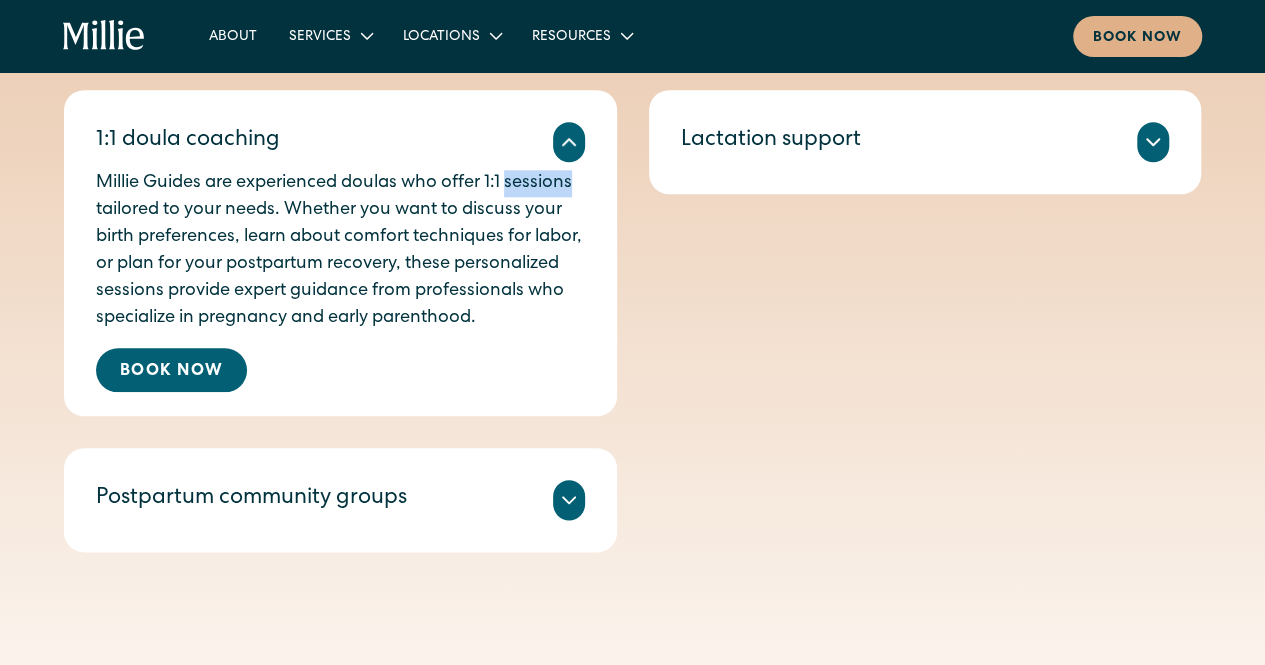 scroll, scrollTop: 906, scrollLeft: 0, axis: vertical 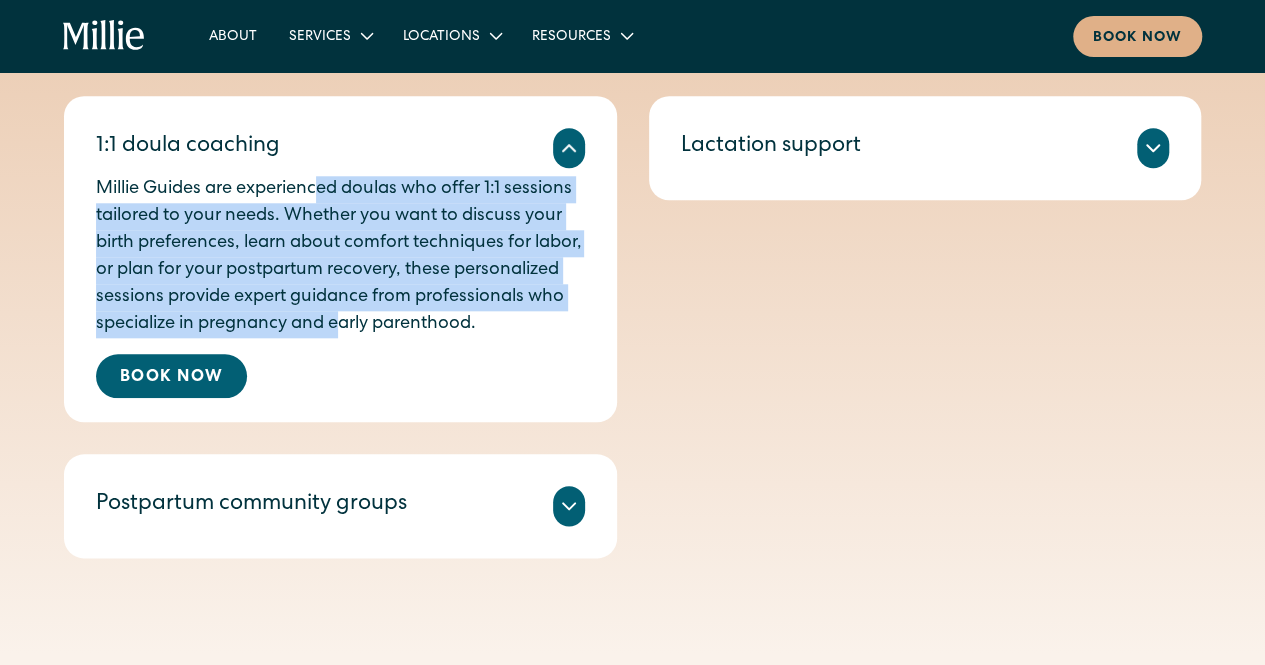 click on "Prenatal classes and workshops Millie’s prenatal classes and workshops help you feel prepared for birth and life with a baby. From childbirth preparation to infant CPR, our expert-led sessions provide practical knowledge and hands-on learning. Taught by experienced educators, doulas, and healthcare professionals, these classes are designed to complement your care and build confidence. Book Now Mental health support We offer individual therapy and group sessions led by licensed psychologists specializing in perinatal mental health. Whether you’re experiencing anxiety, depression, or simply looking for extra support, our experts provide compassionate care tailored to pregnancy and postpartum. Get the guidance you need to navigate this transformative time with confidence. Book Now 1:1 doula coaching Book Now Lactation support Book Now Postpartum community groups Book Now" at bounding box center [632, 259] 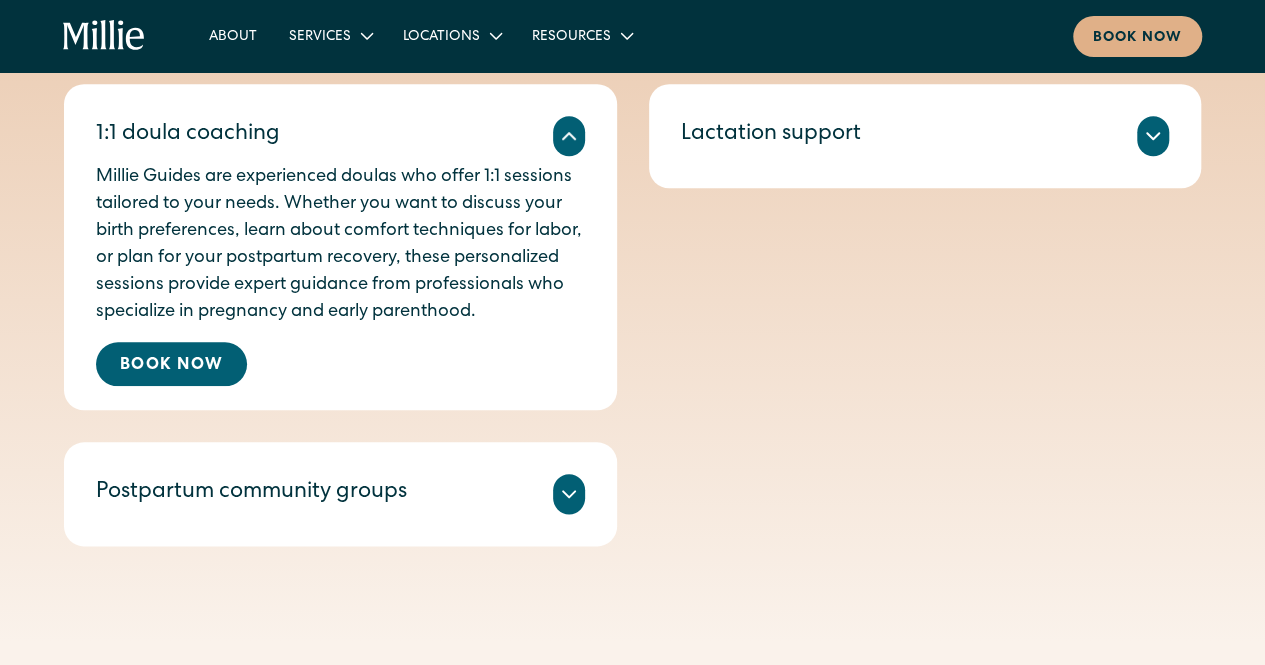 scroll, scrollTop: 928, scrollLeft: 0, axis: vertical 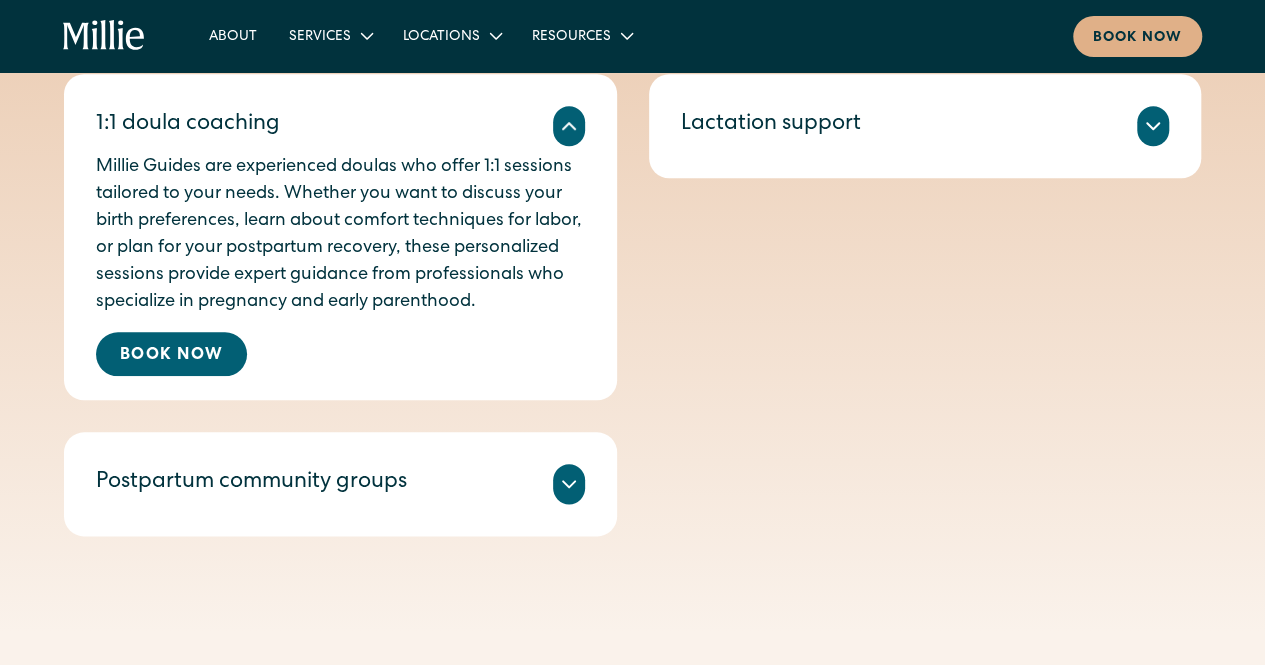 click at bounding box center [569, 126] 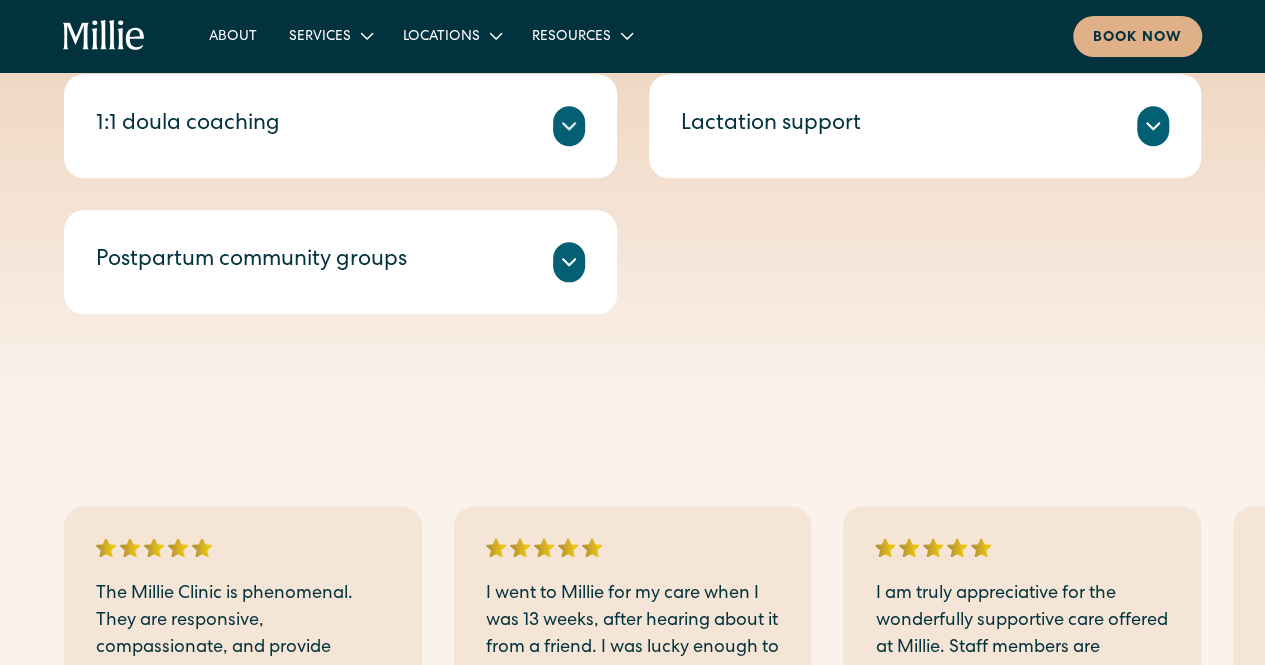 click 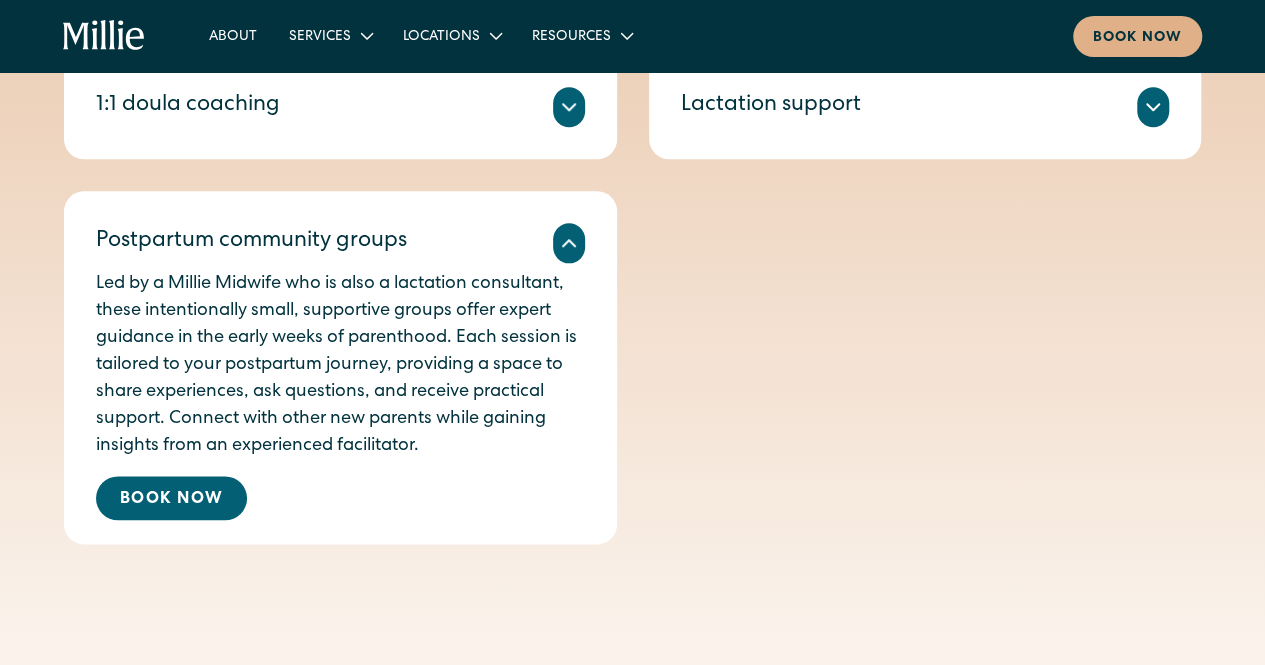 scroll, scrollTop: 950, scrollLeft: 0, axis: vertical 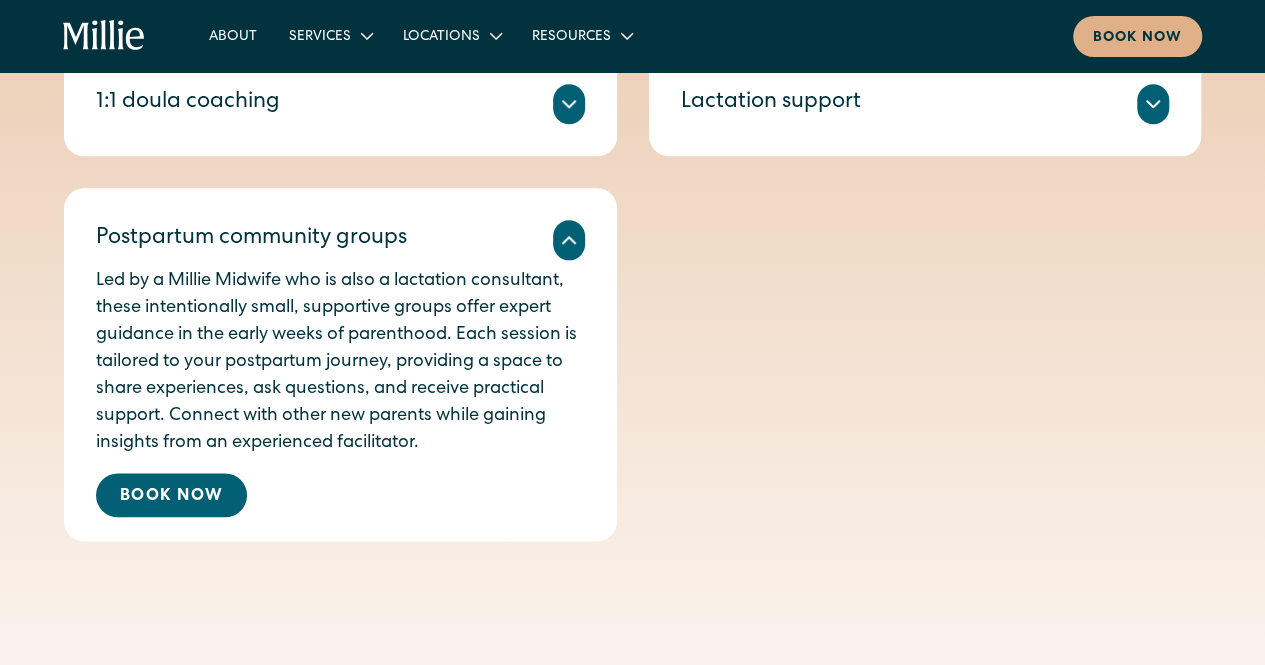 click 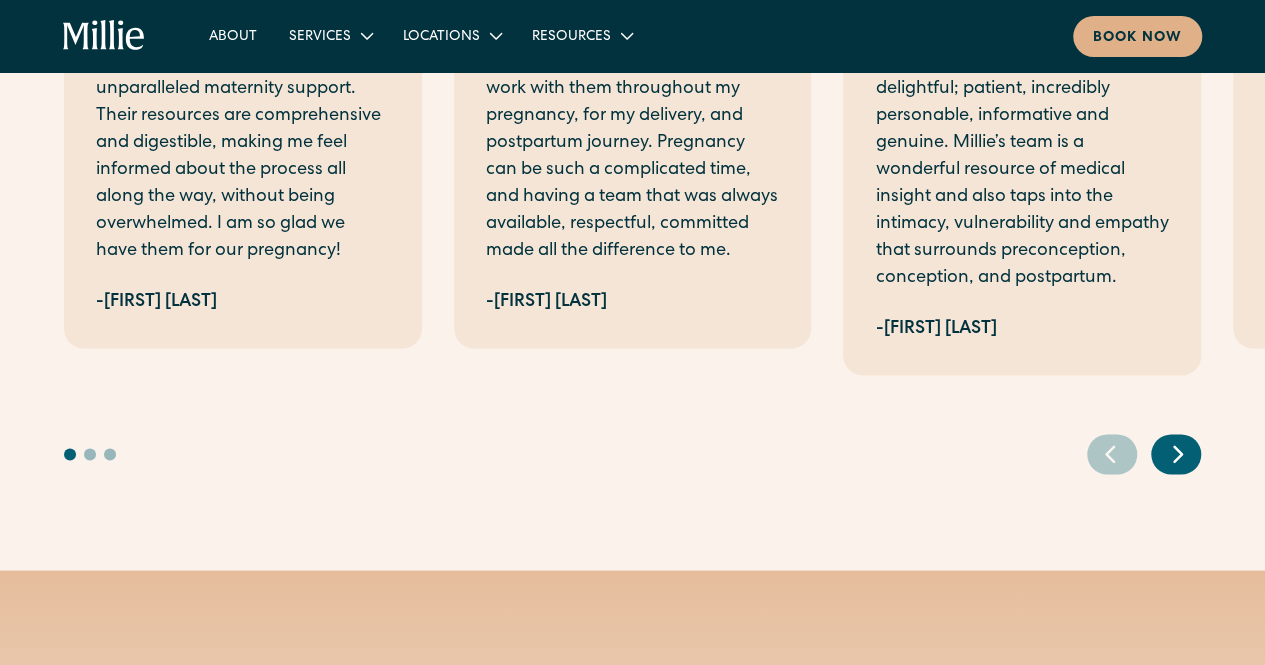 scroll, scrollTop: 1516, scrollLeft: 0, axis: vertical 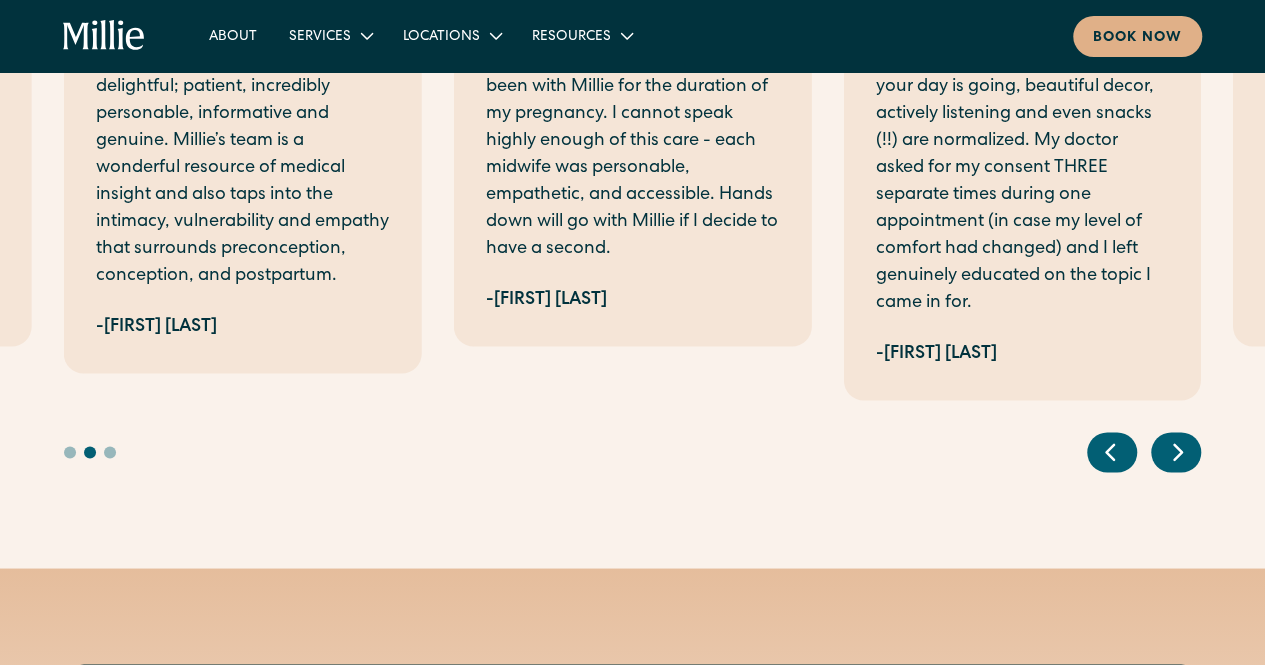 click 